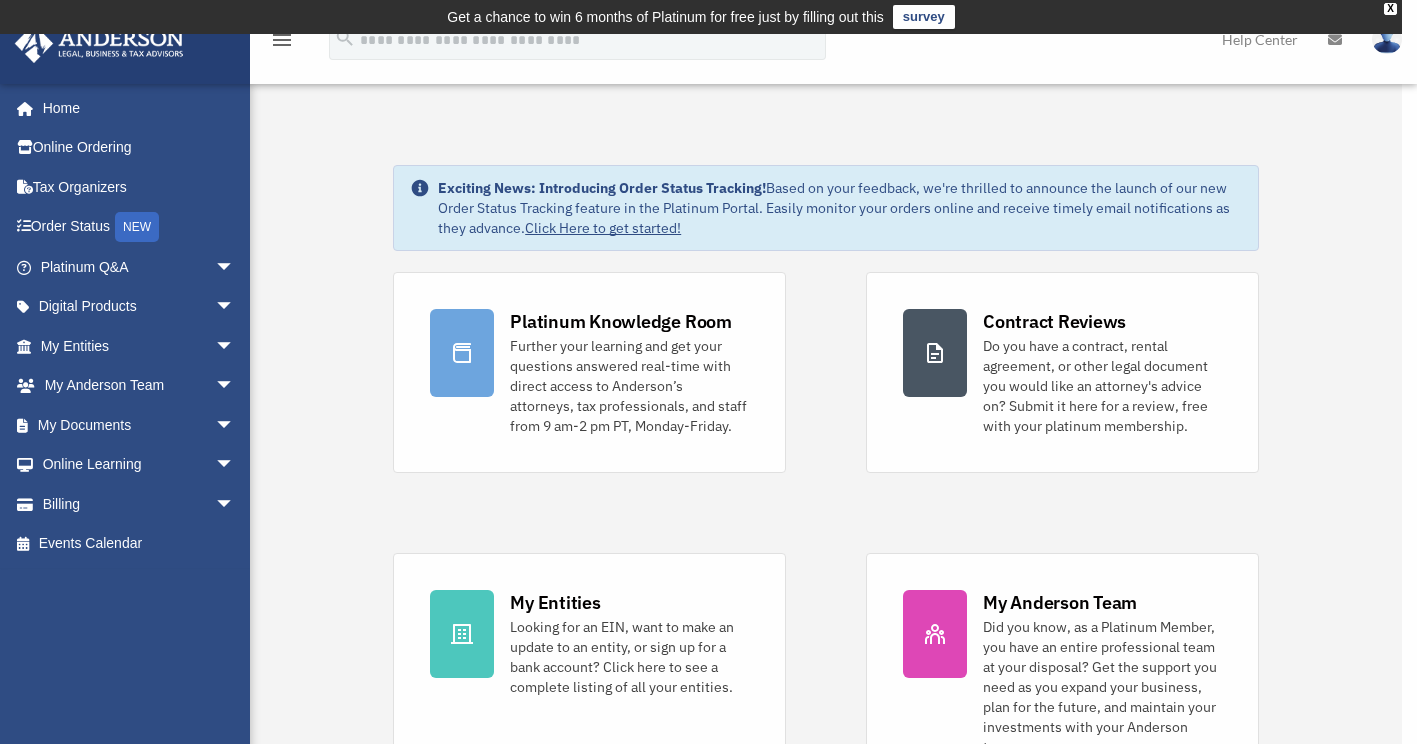 scroll, scrollTop: 0, scrollLeft: 0, axis: both 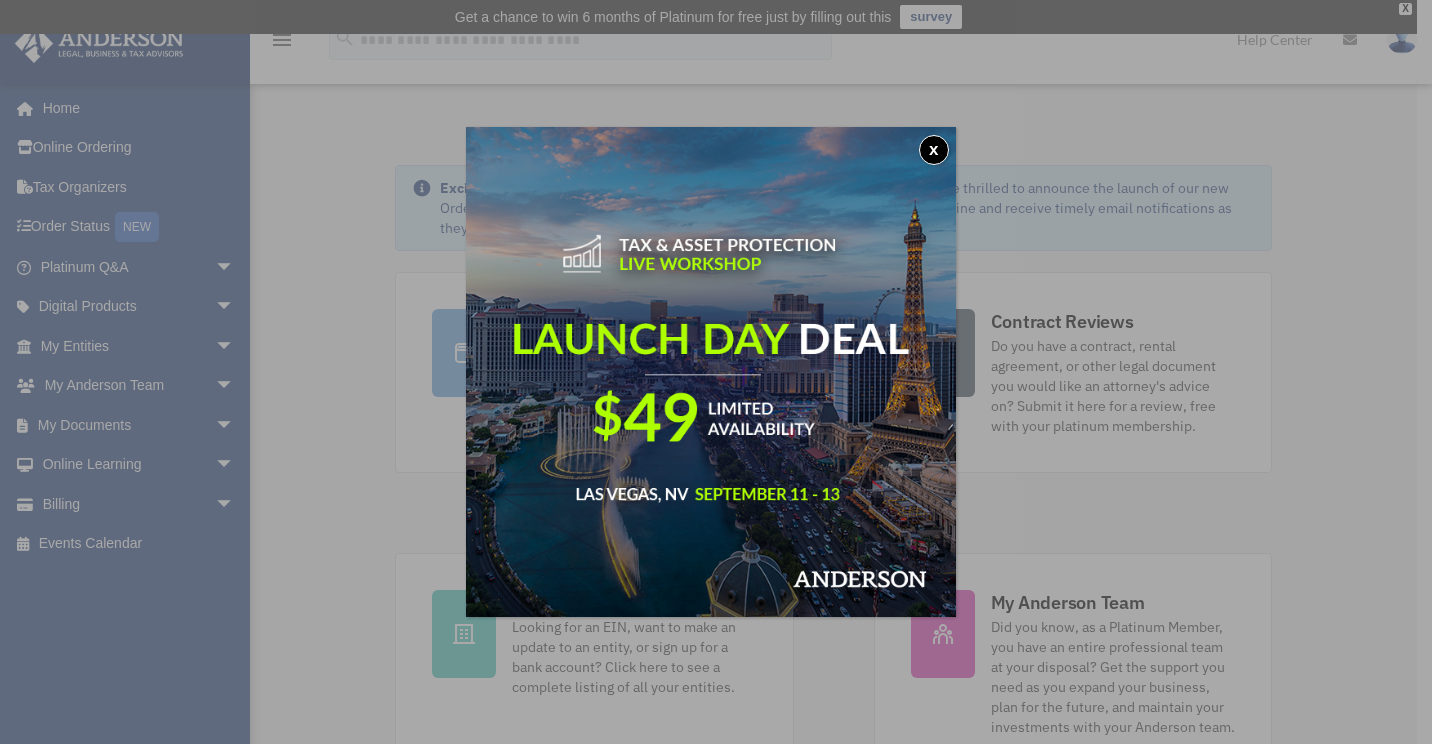 click on "x" at bounding box center [934, 150] 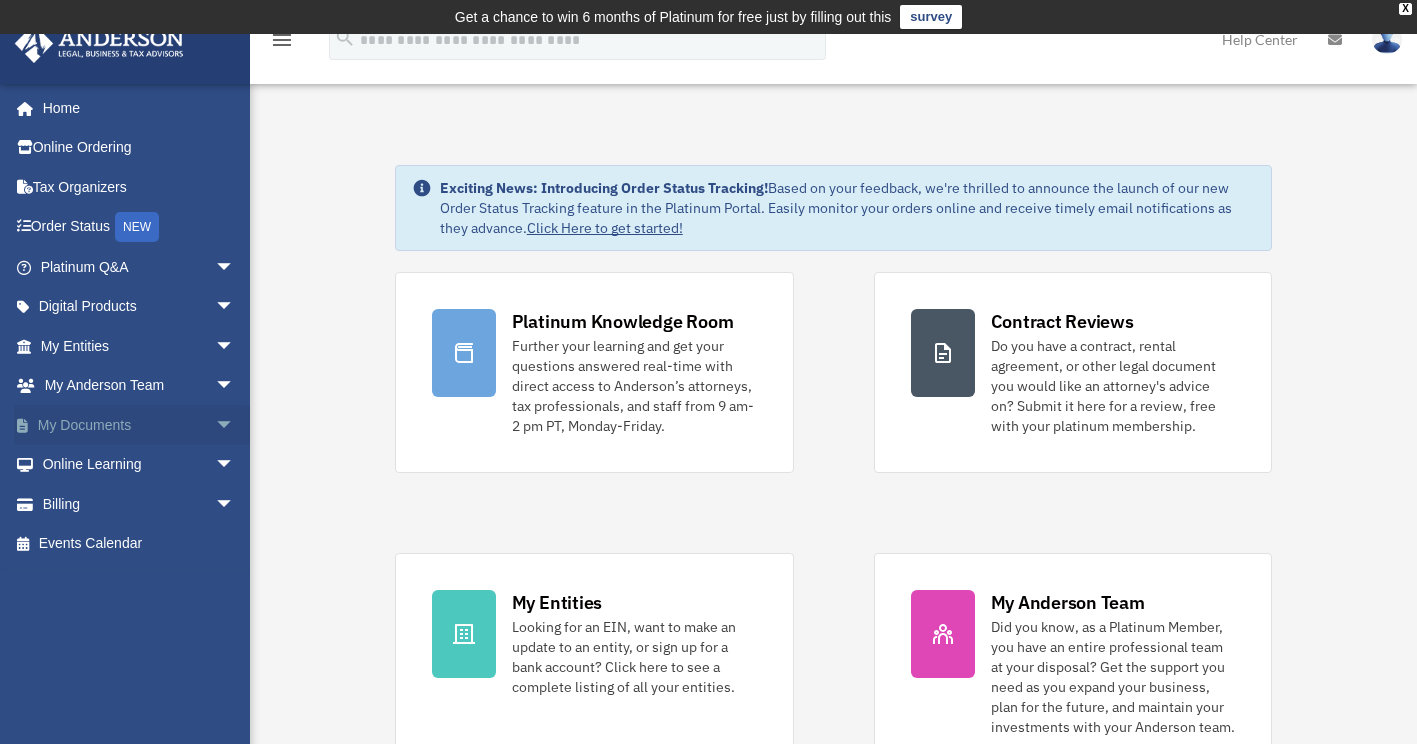 click on "My Documents arrow_drop_down" at bounding box center (139, 425) 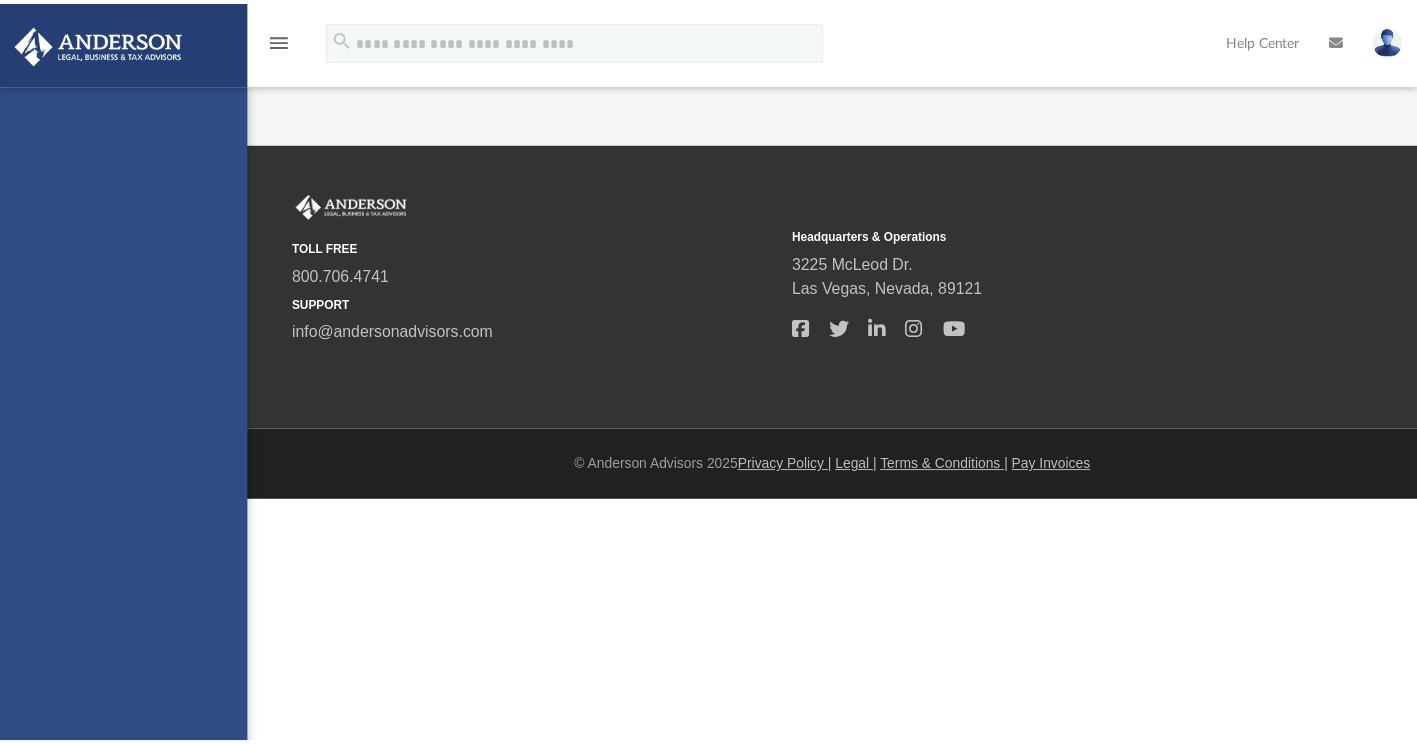 scroll, scrollTop: 0, scrollLeft: 0, axis: both 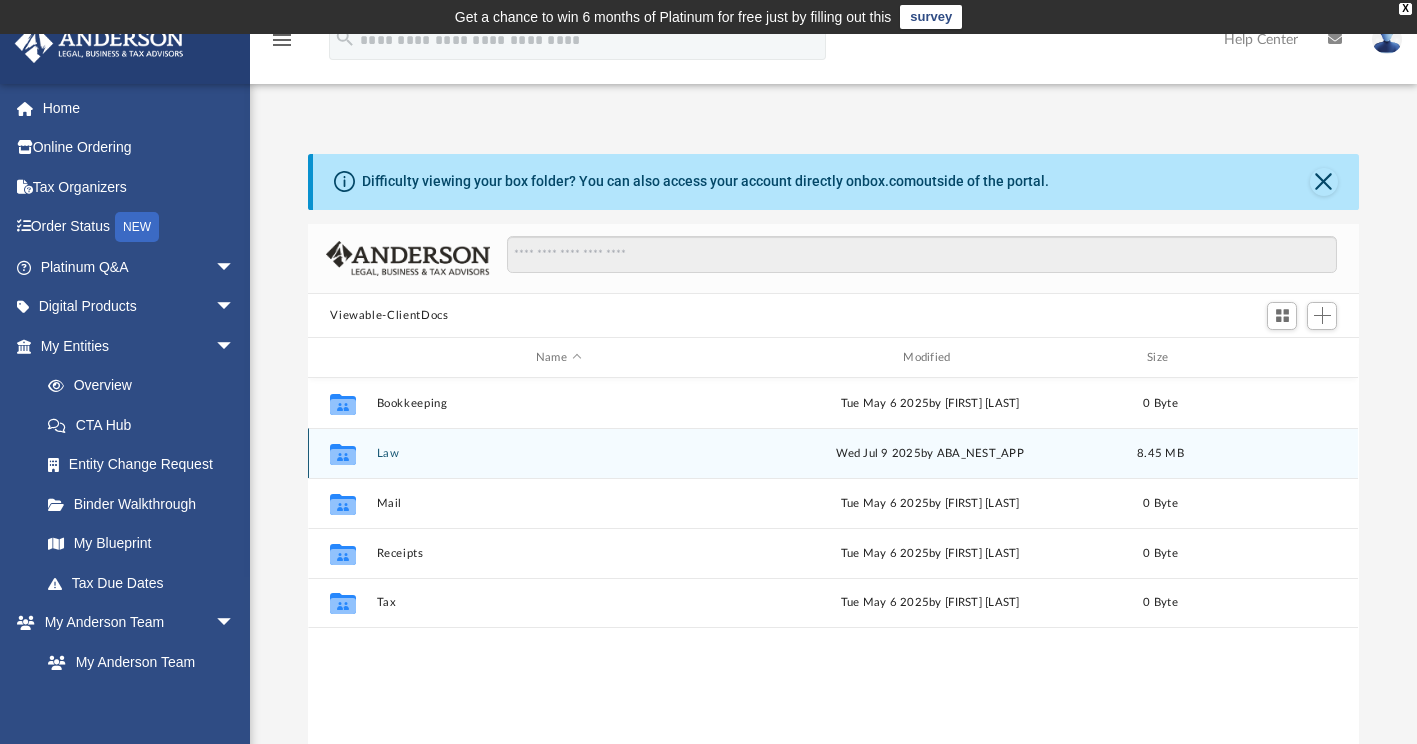 click on "Wed Jul 9 2025  by ABA_NEST_APP" at bounding box center [930, 454] 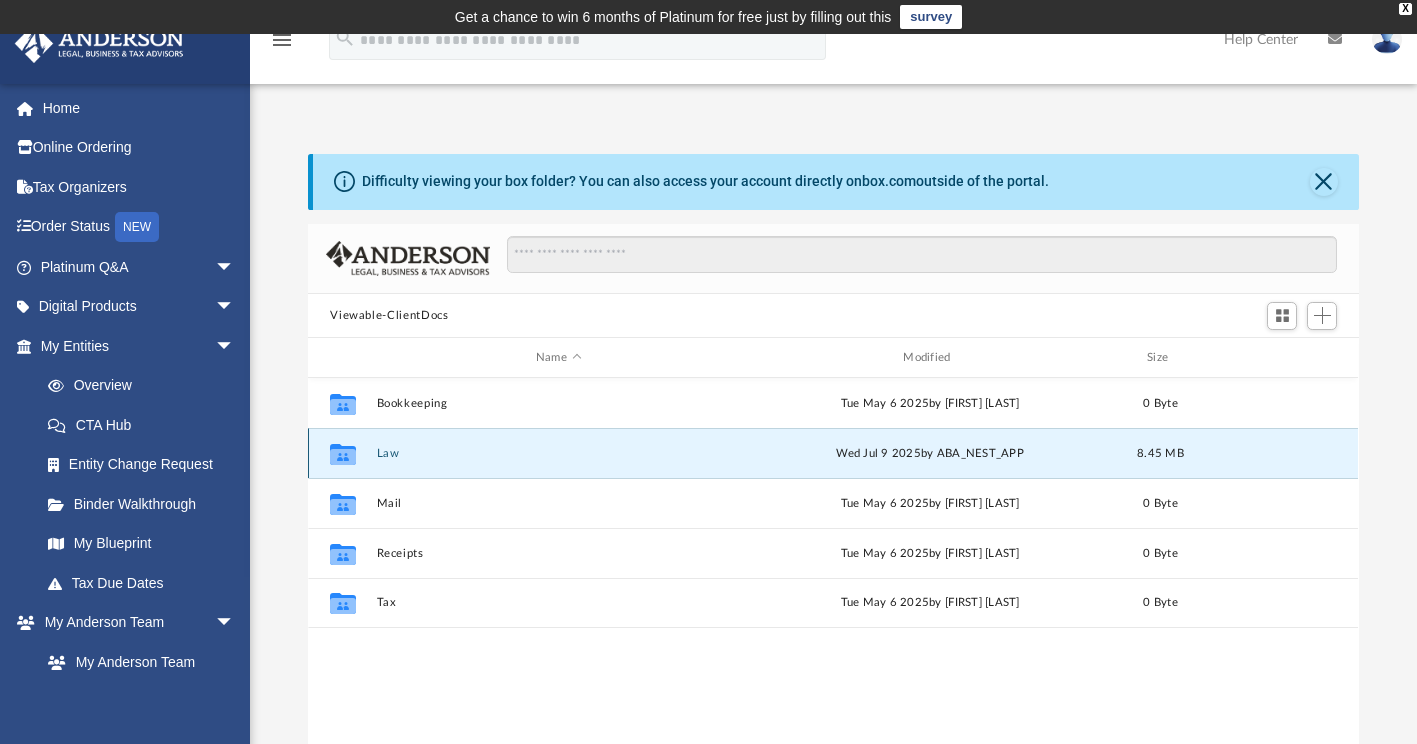 click on "Wed Jul 9 2025  by ABA_NEST_APP" at bounding box center [930, 454] 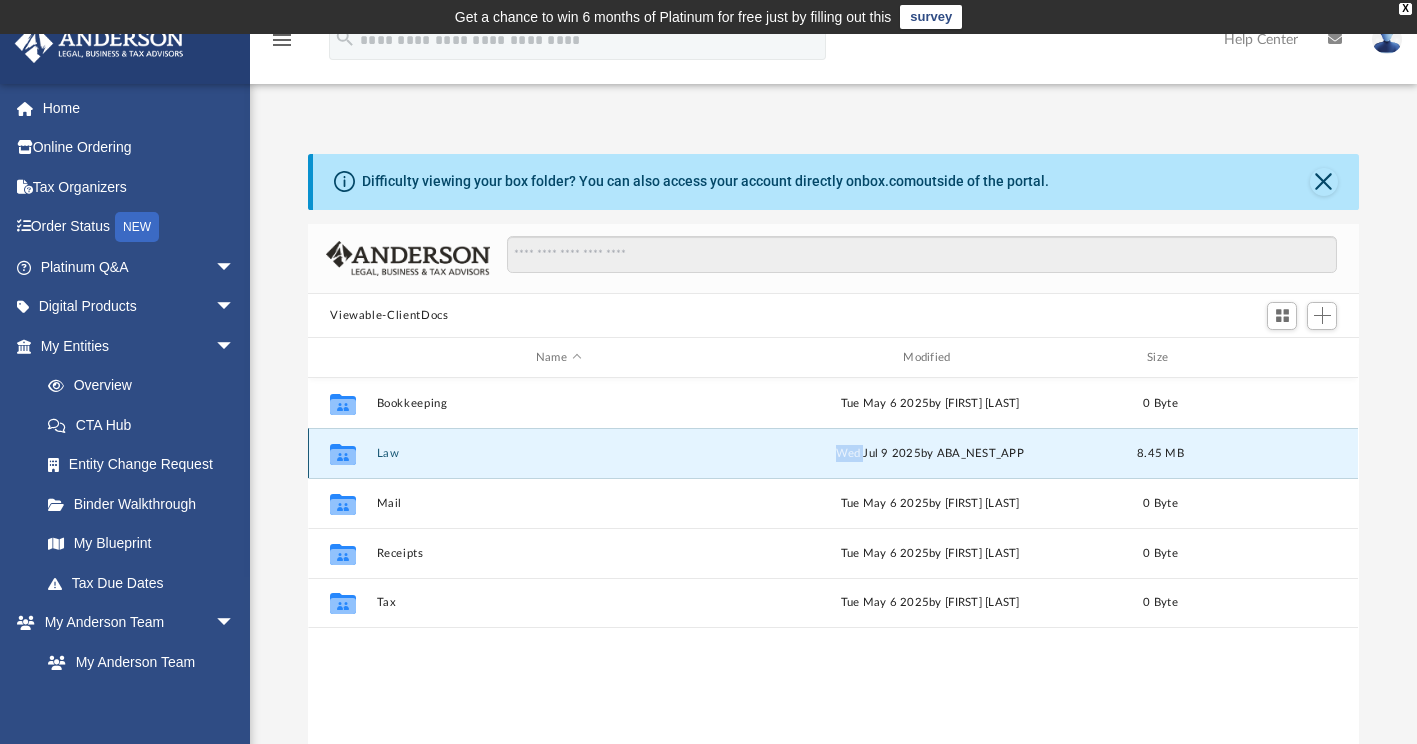 click on "Wed Jul 9 2025  by ABA_NEST_APP" at bounding box center [930, 454] 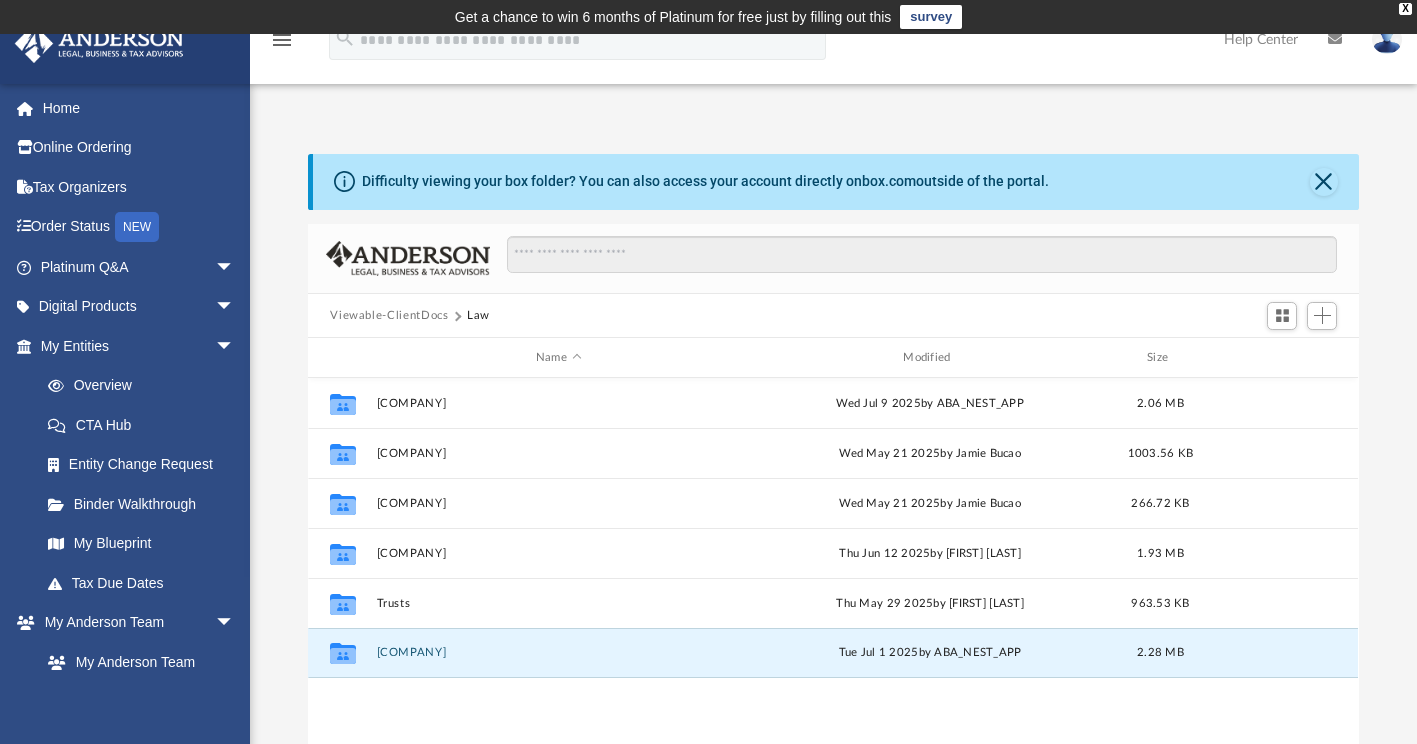 drag, startPoint x: 465, startPoint y: 655, endPoint x: 378, endPoint y: 701, distance: 98.4124 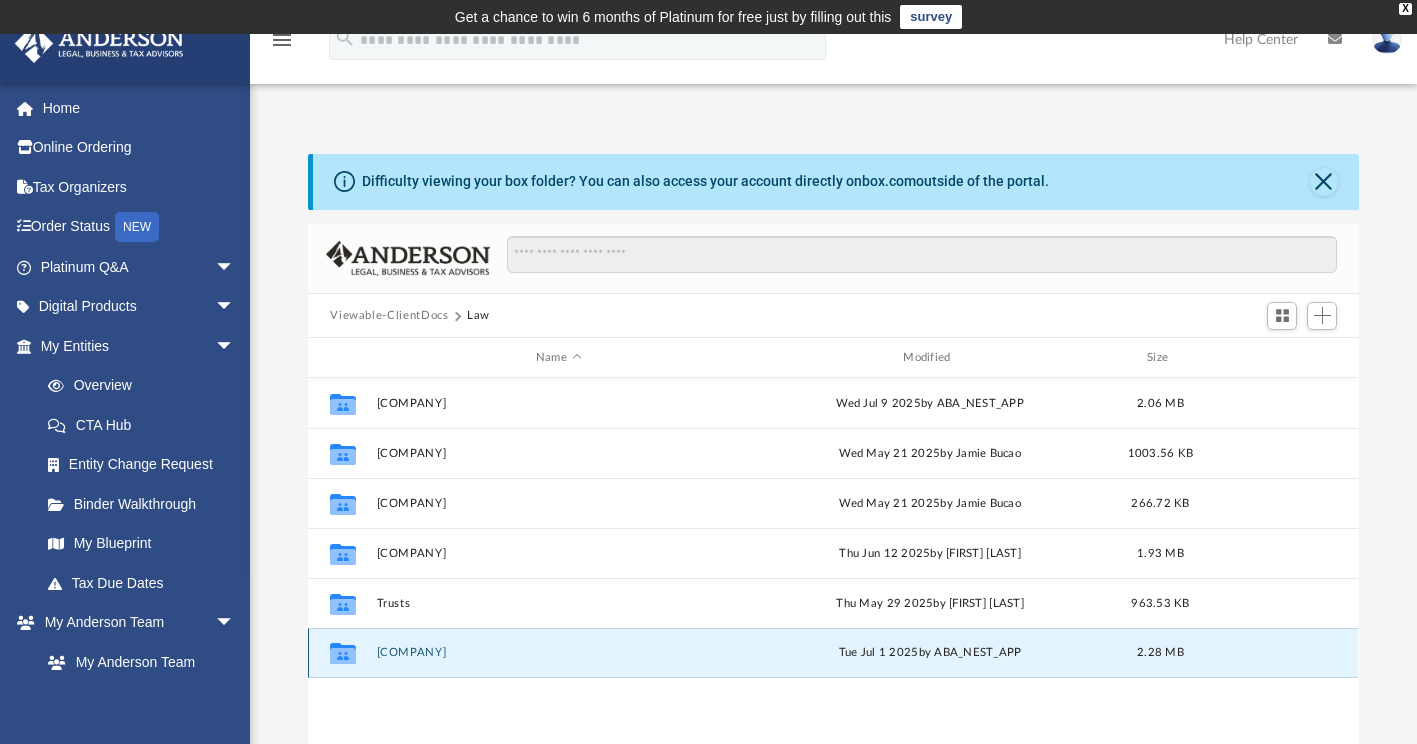 click on "Warren Prospect, LLC" at bounding box center [558, 653] 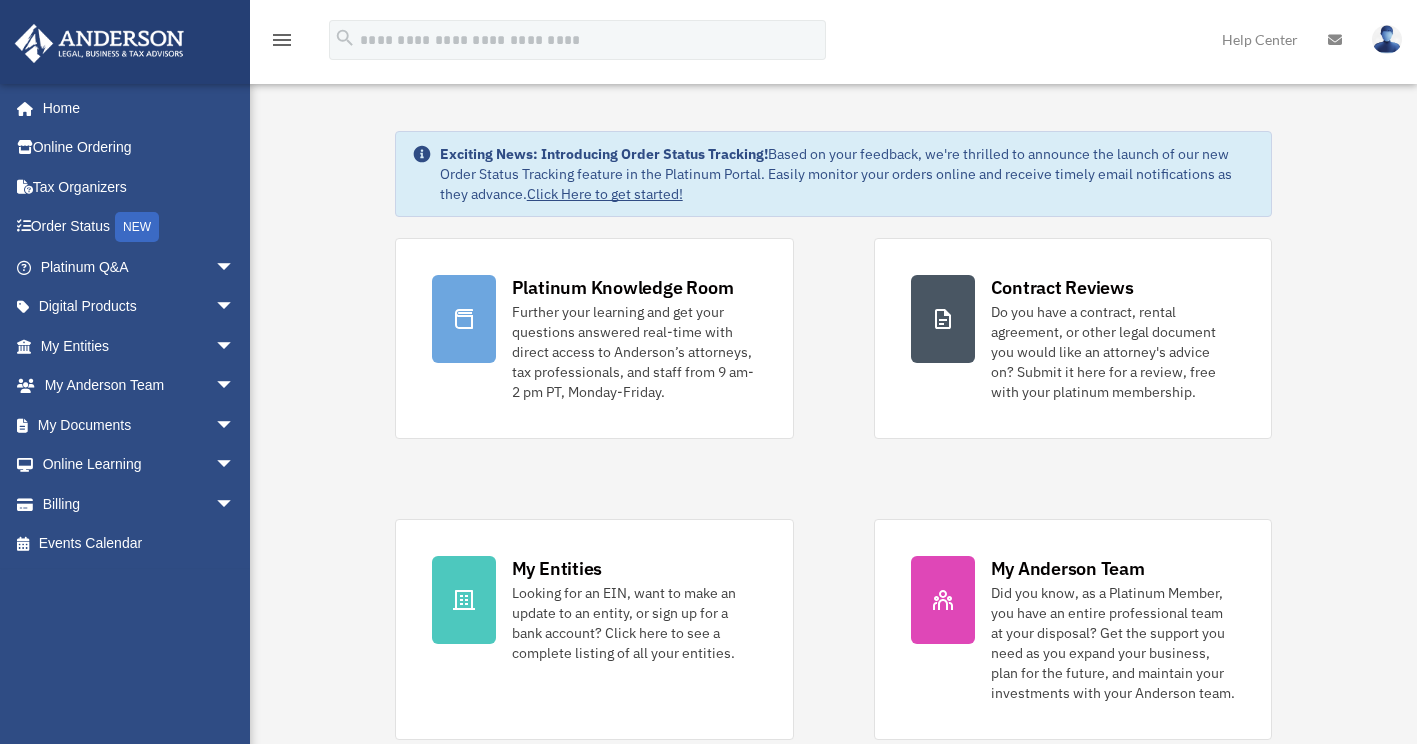 scroll, scrollTop: 0, scrollLeft: 0, axis: both 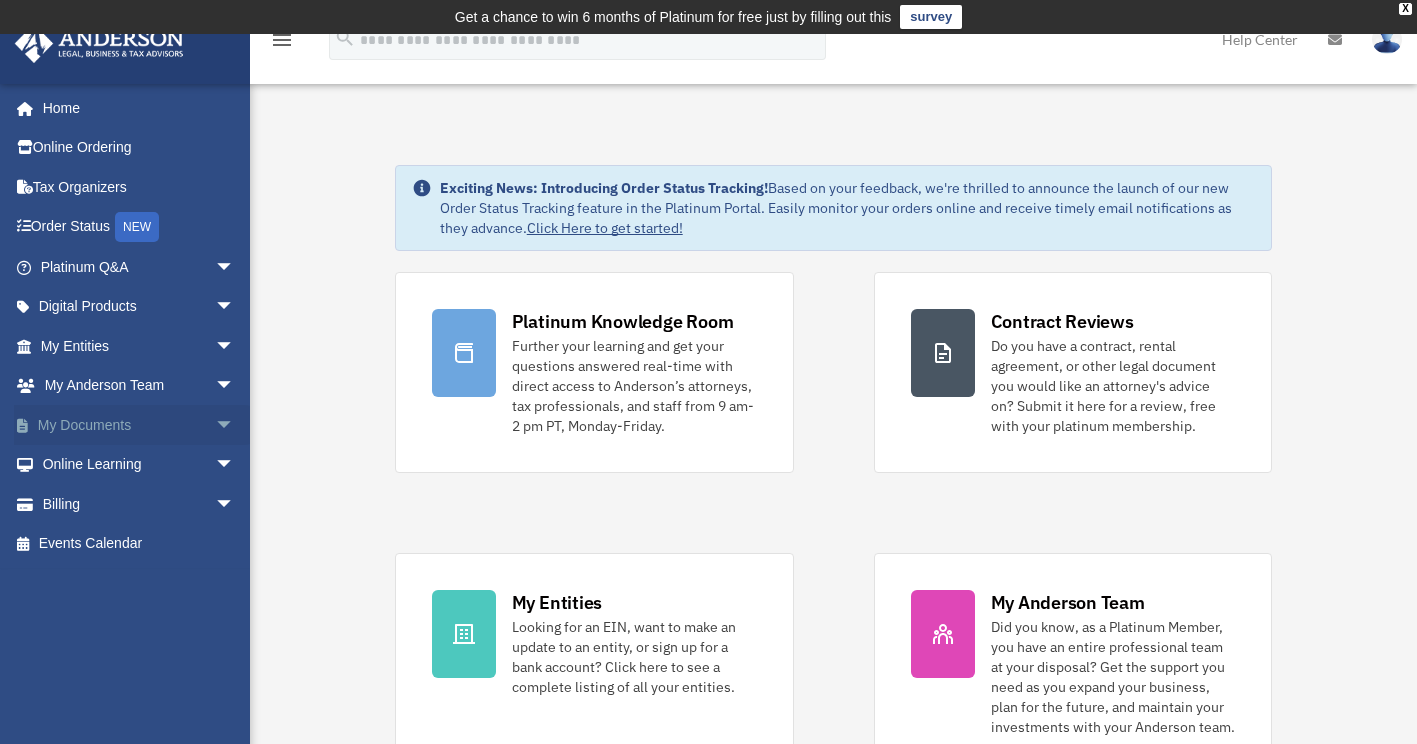 click on "My Documents arrow_drop_down" at bounding box center [139, 425] 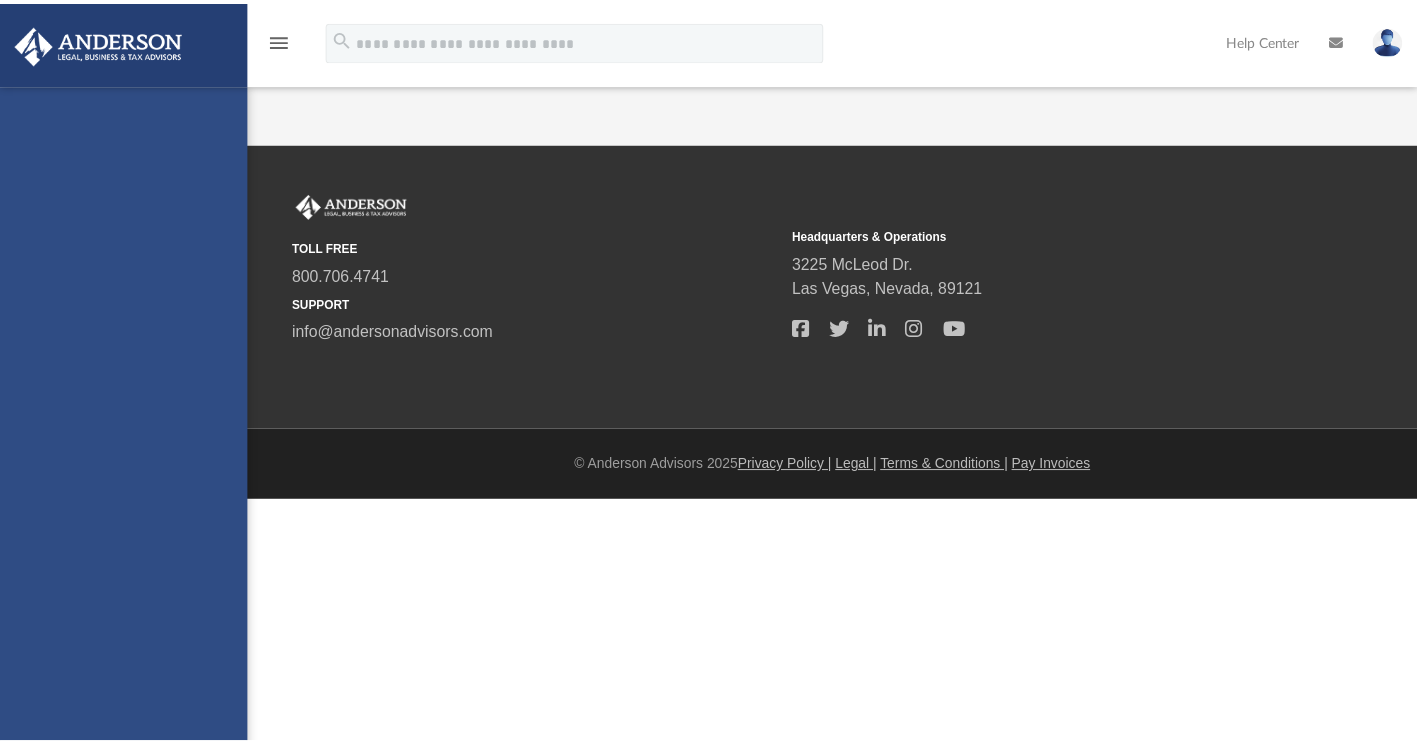 scroll, scrollTop: 0, scrollLeft: 0, axis: both 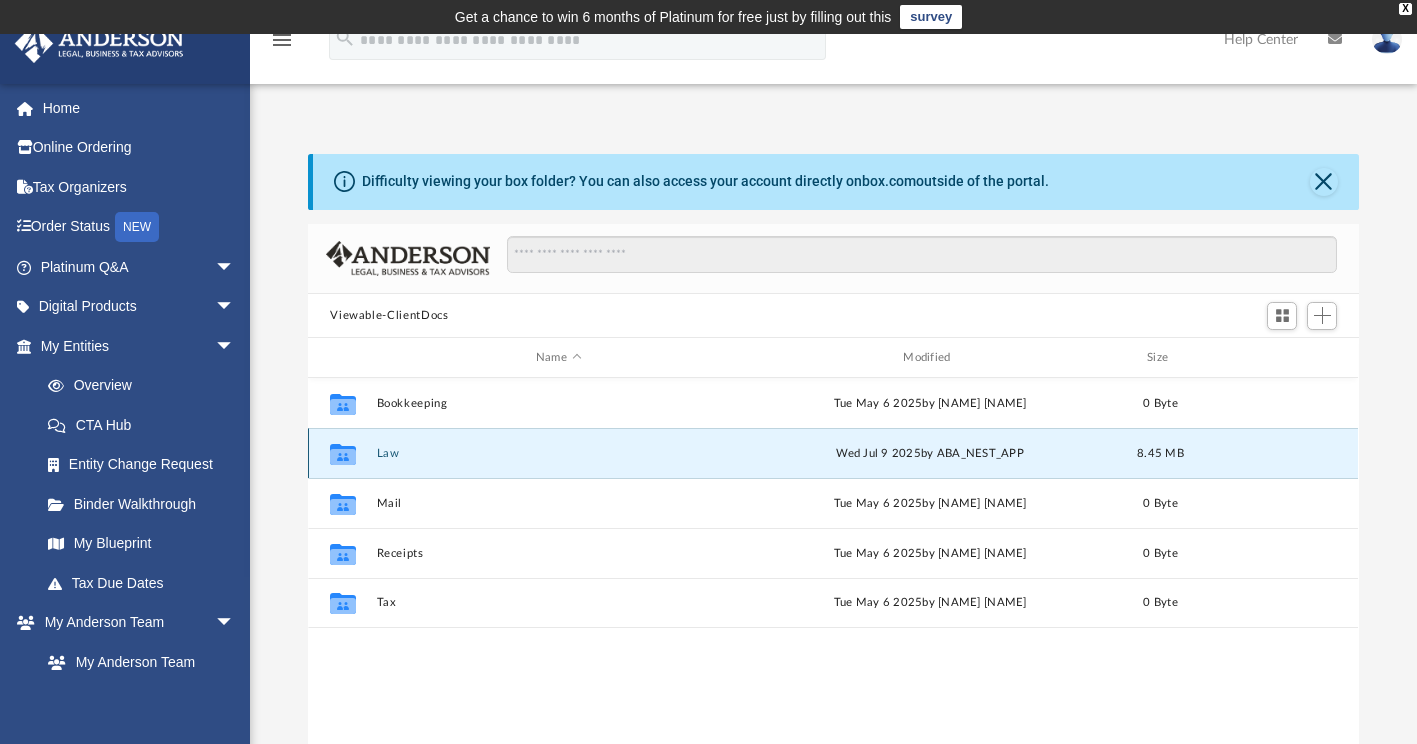 click on "Law" at bounding box center (558, 453) 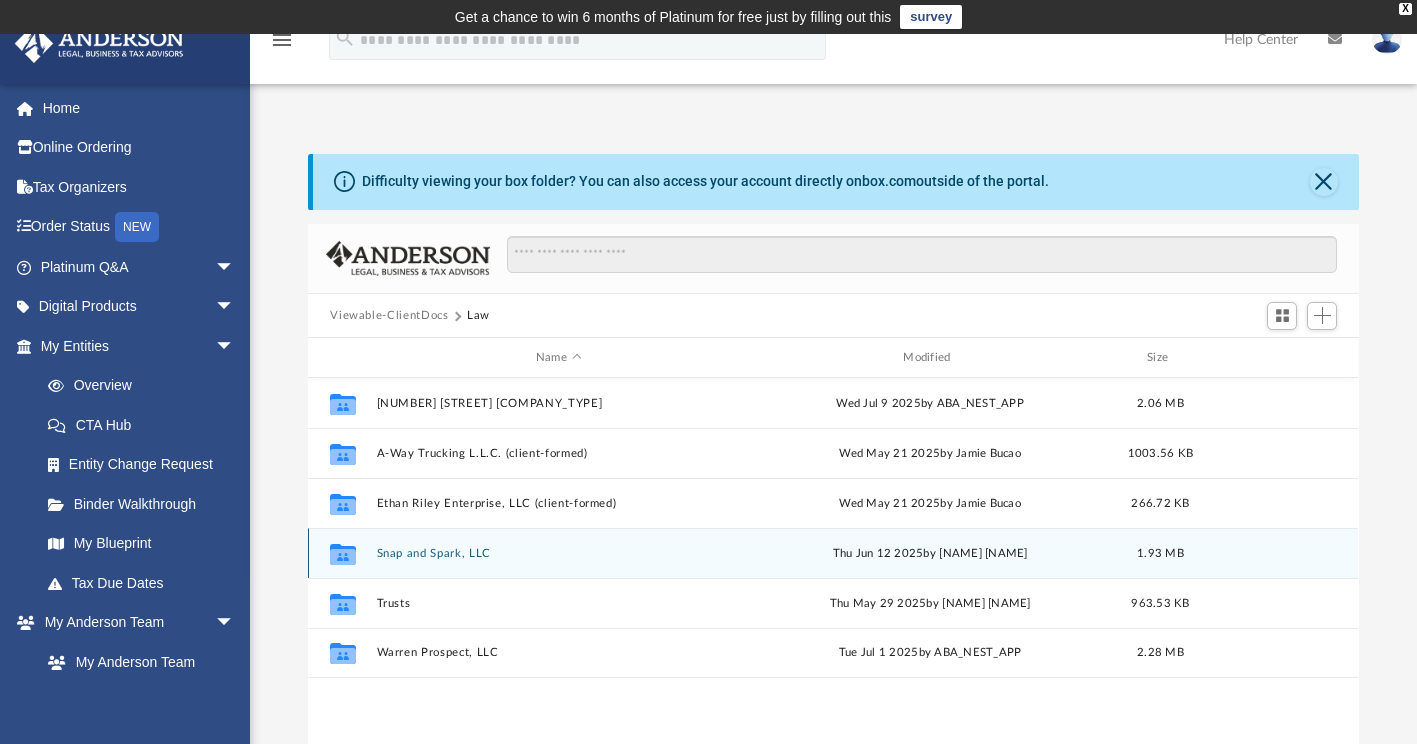 click on "Snap and Spark, LLC" at bounding box center (558, 553) 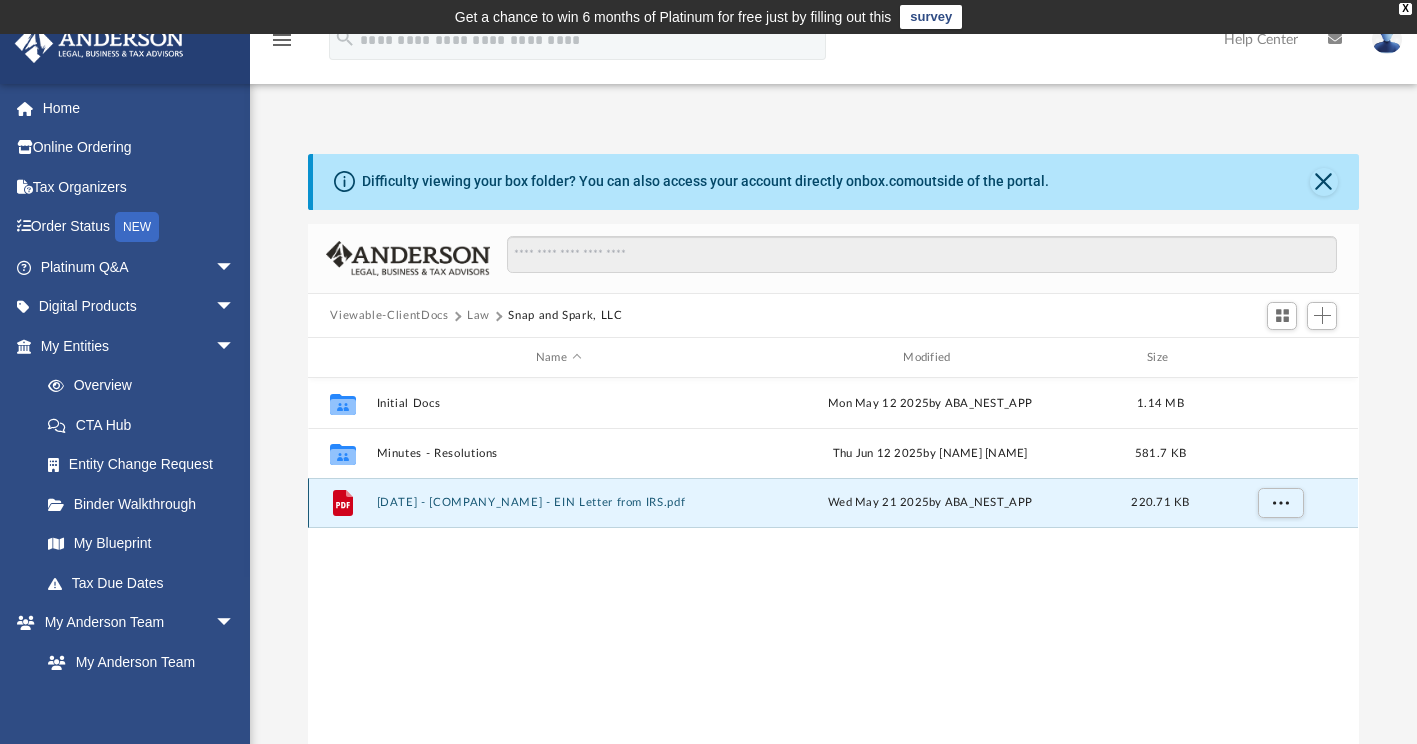 click on "2025.05.21 (09:53:38) - Snap and Spark, LLC - EIN Letter from IRS.pdf" at bounding box center (558, 503) 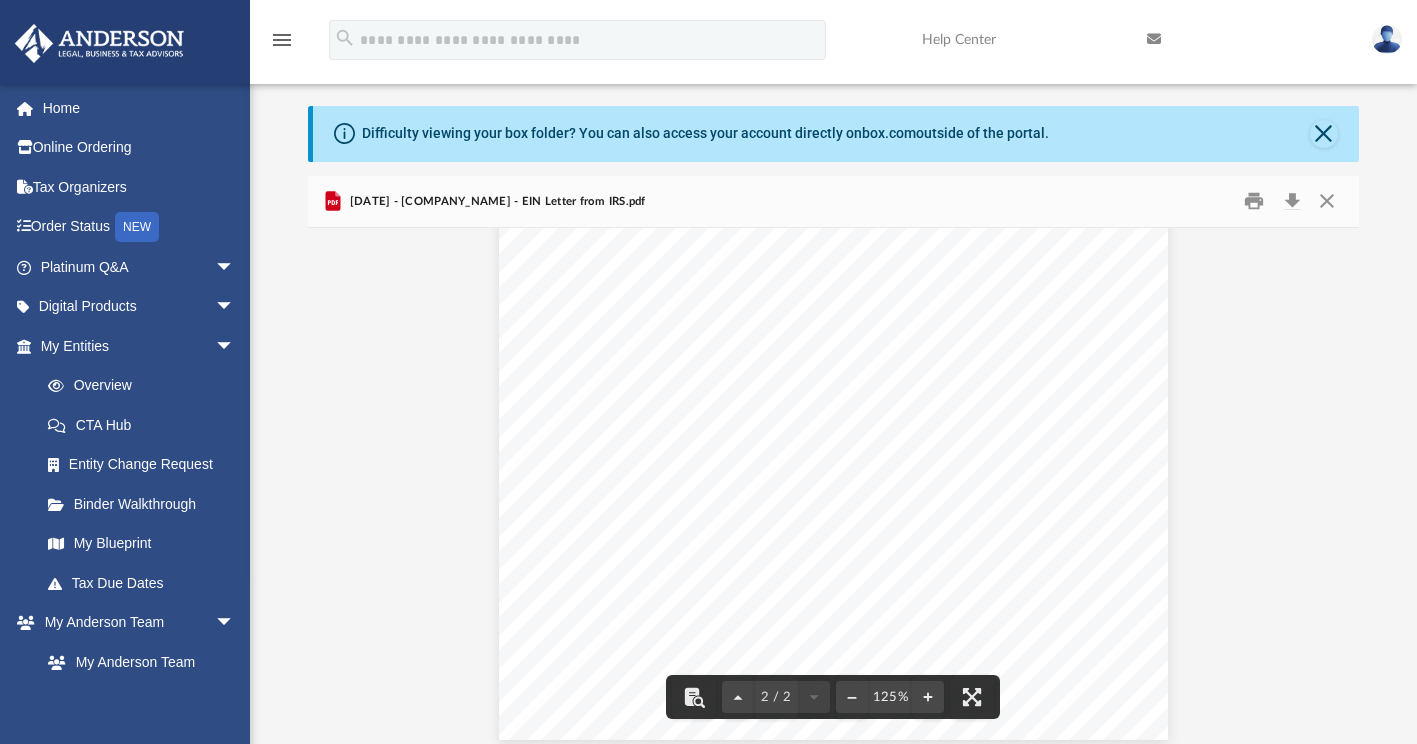 scroll, scrollTop: 1310, scrollLeft: 0, axis: vertical 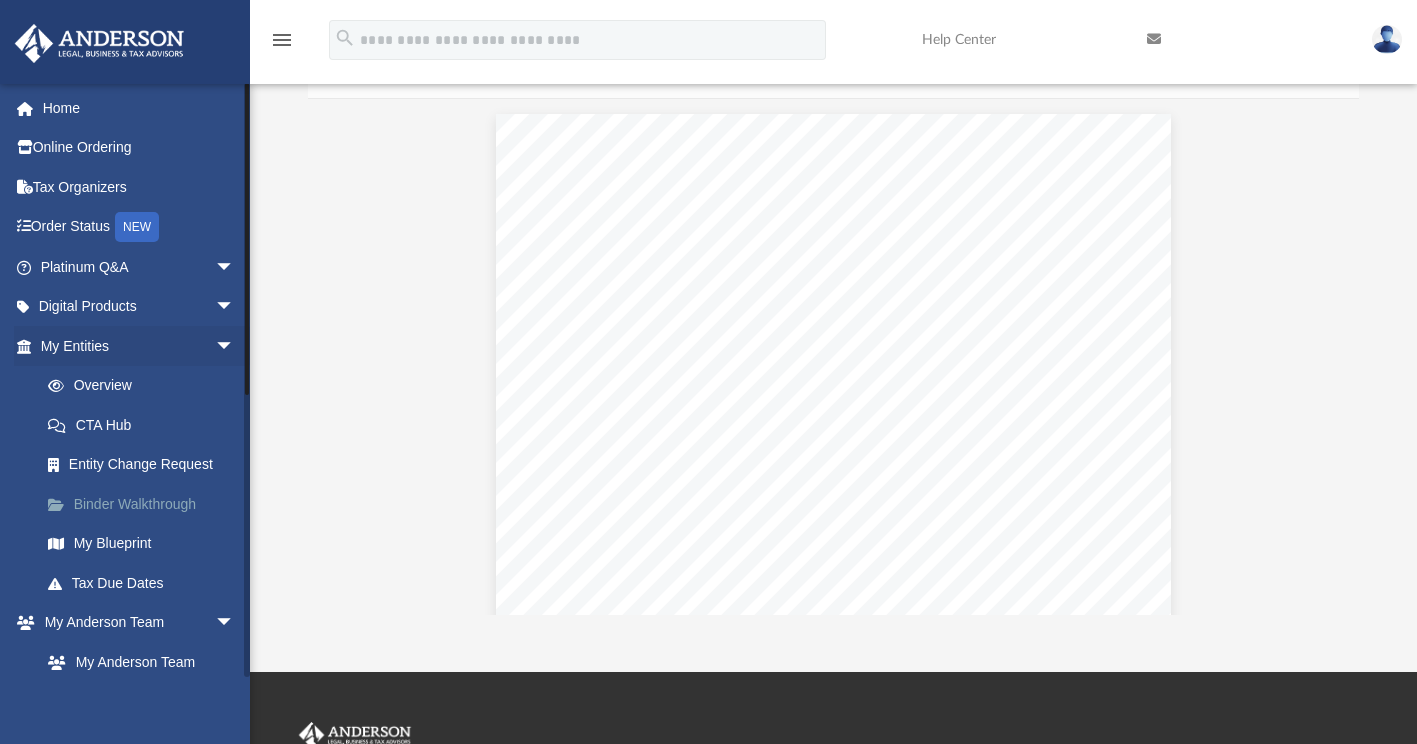 click on "Binder Walkthrough" at bounding box center [146, 504] 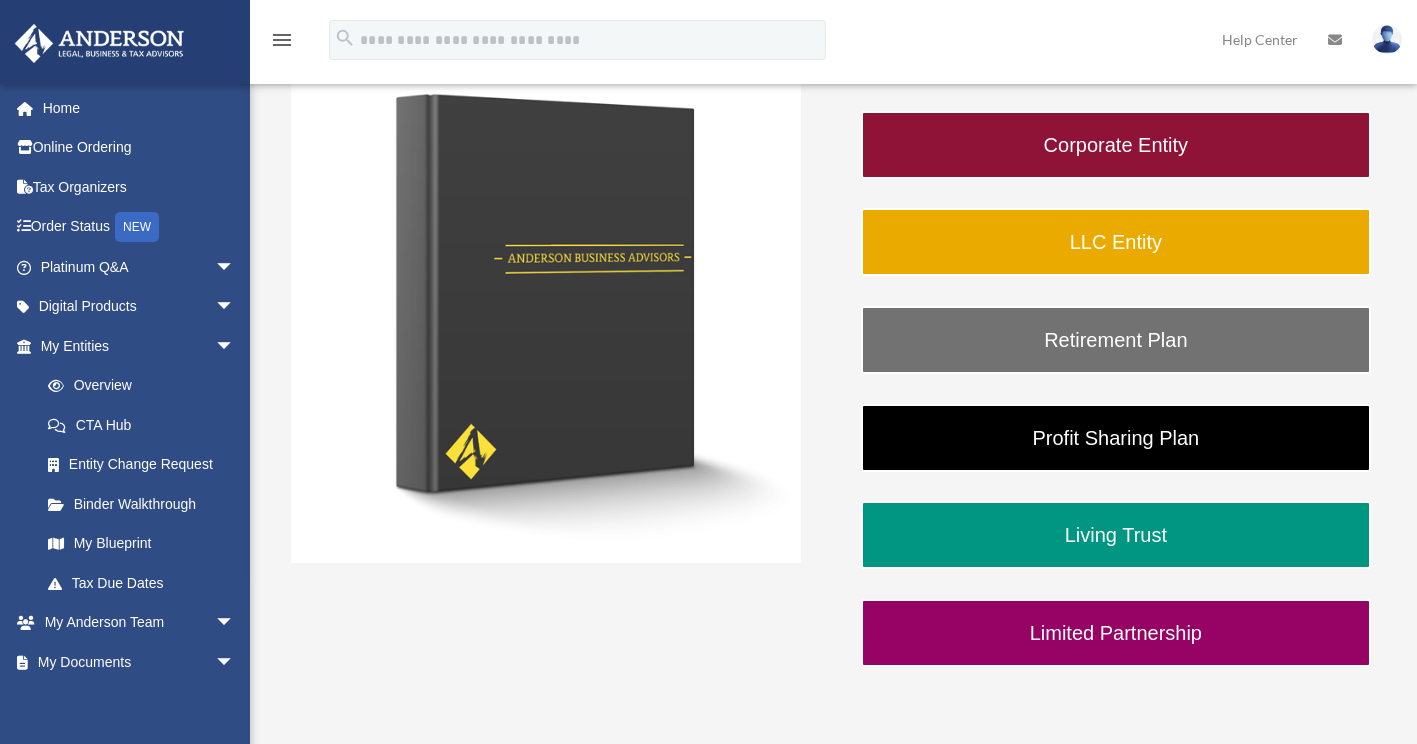 scroll, scrollTop: 367, scrollLeft: 0, axis: vertical 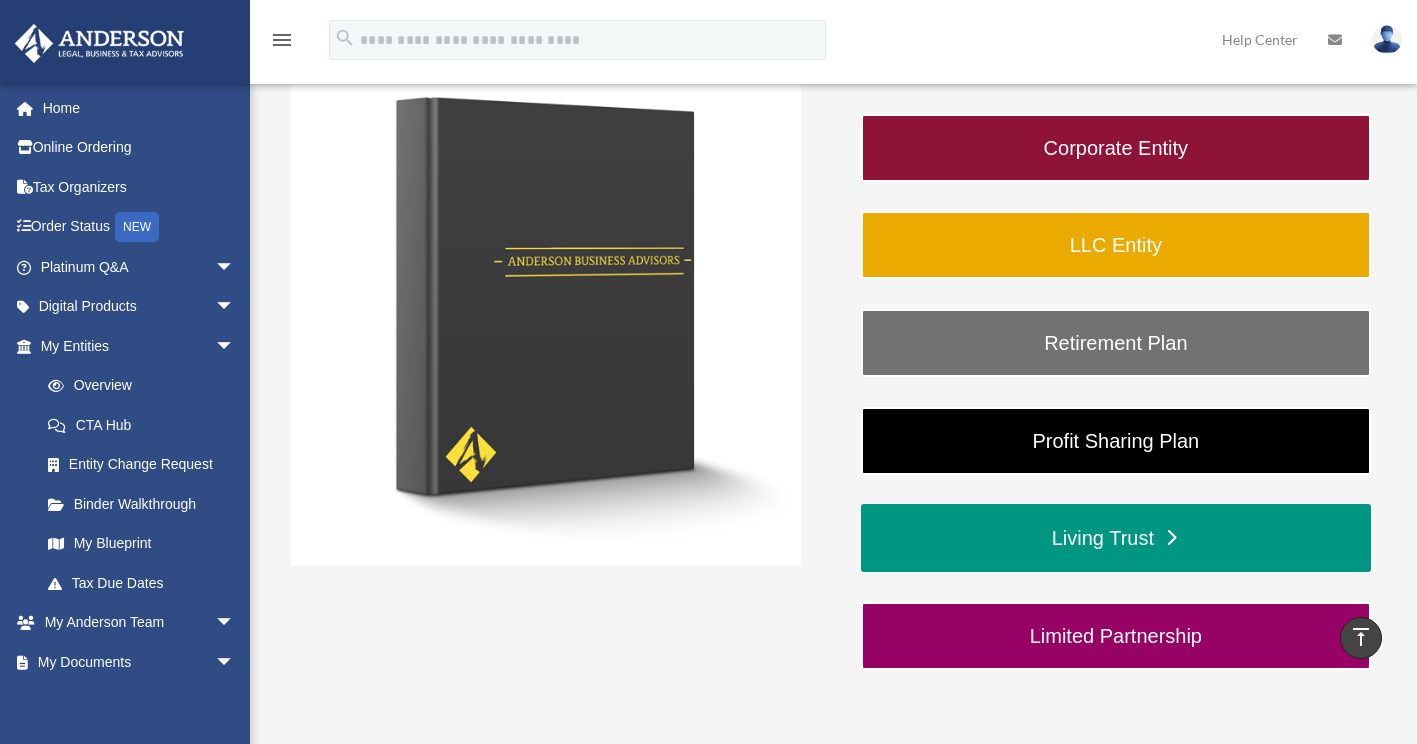 click on "Living Trust" at bounding box center [1116, 538] 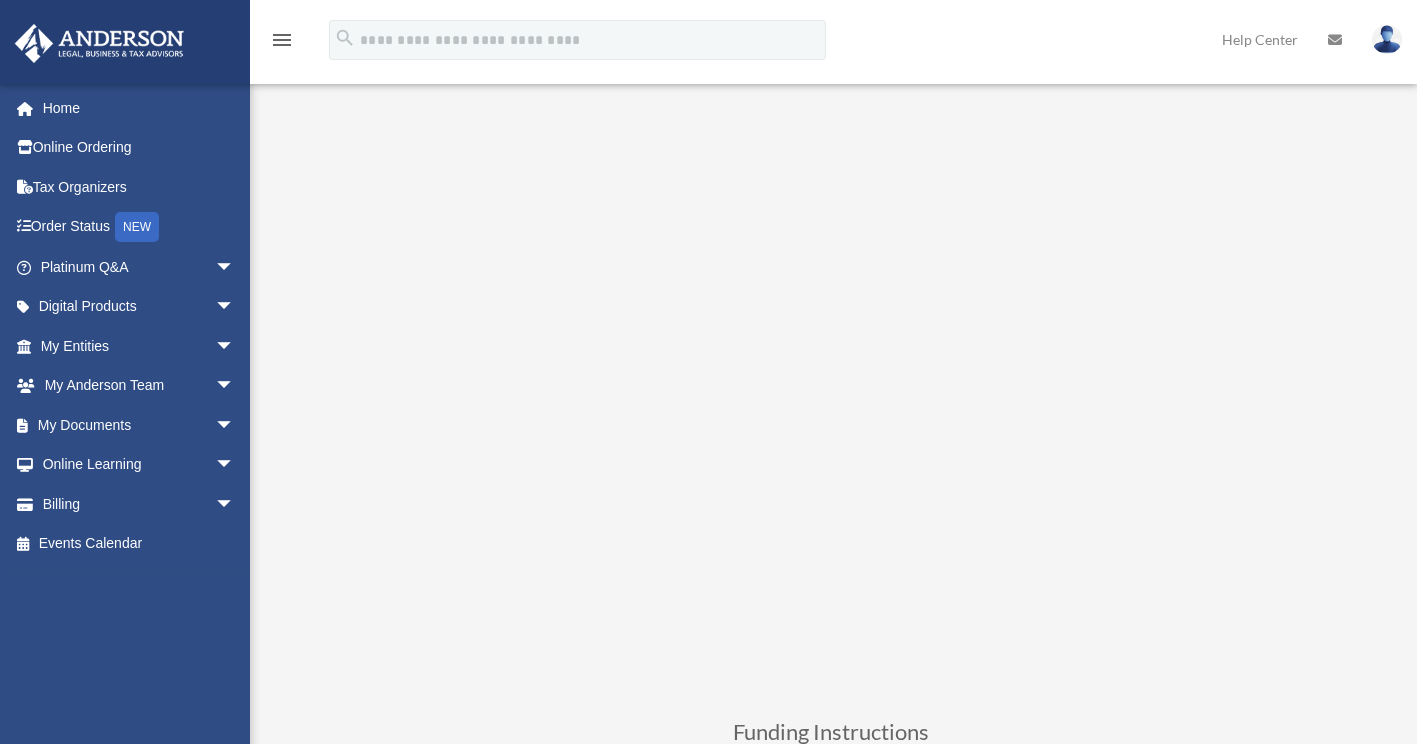 scroll, scrollTop: 0, scrollLeft: 0, axis: both 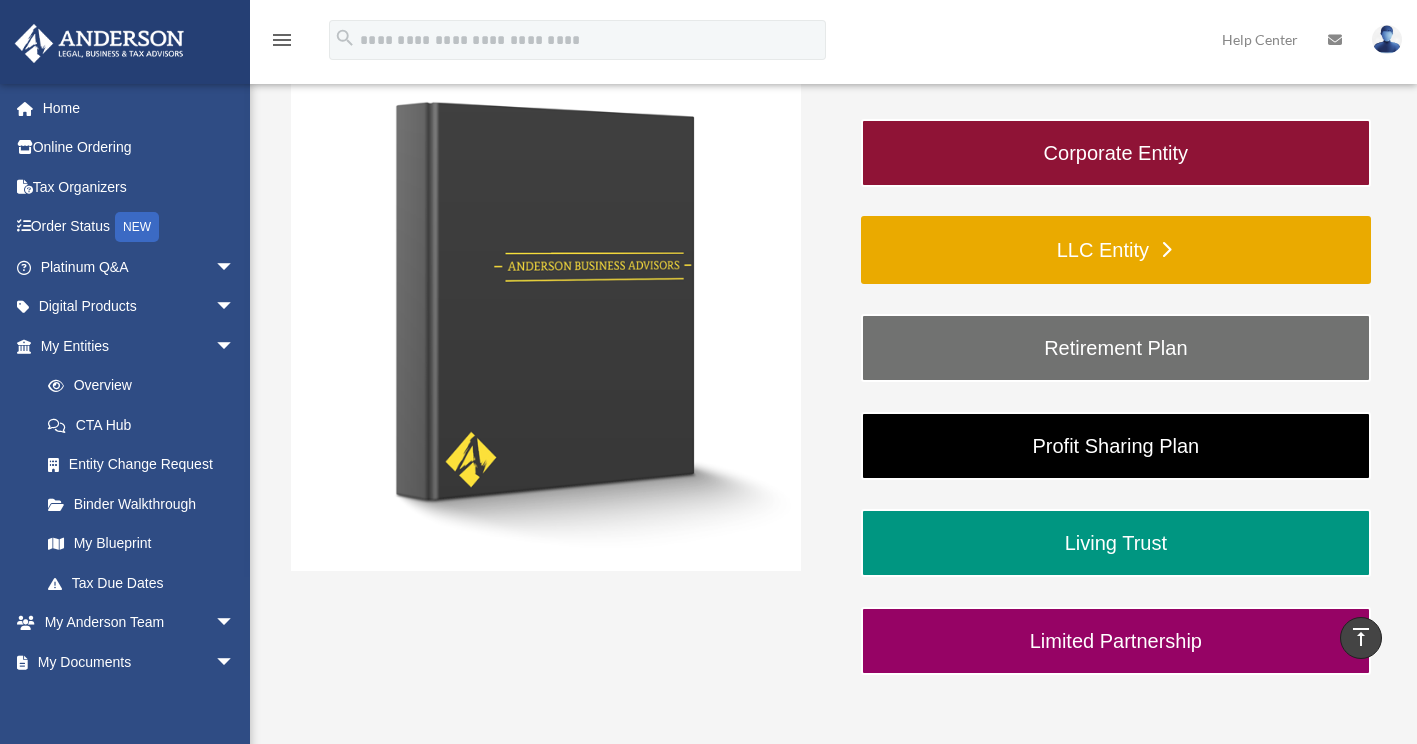 click on "LLC Entity" at bounding box center (1116, 250) 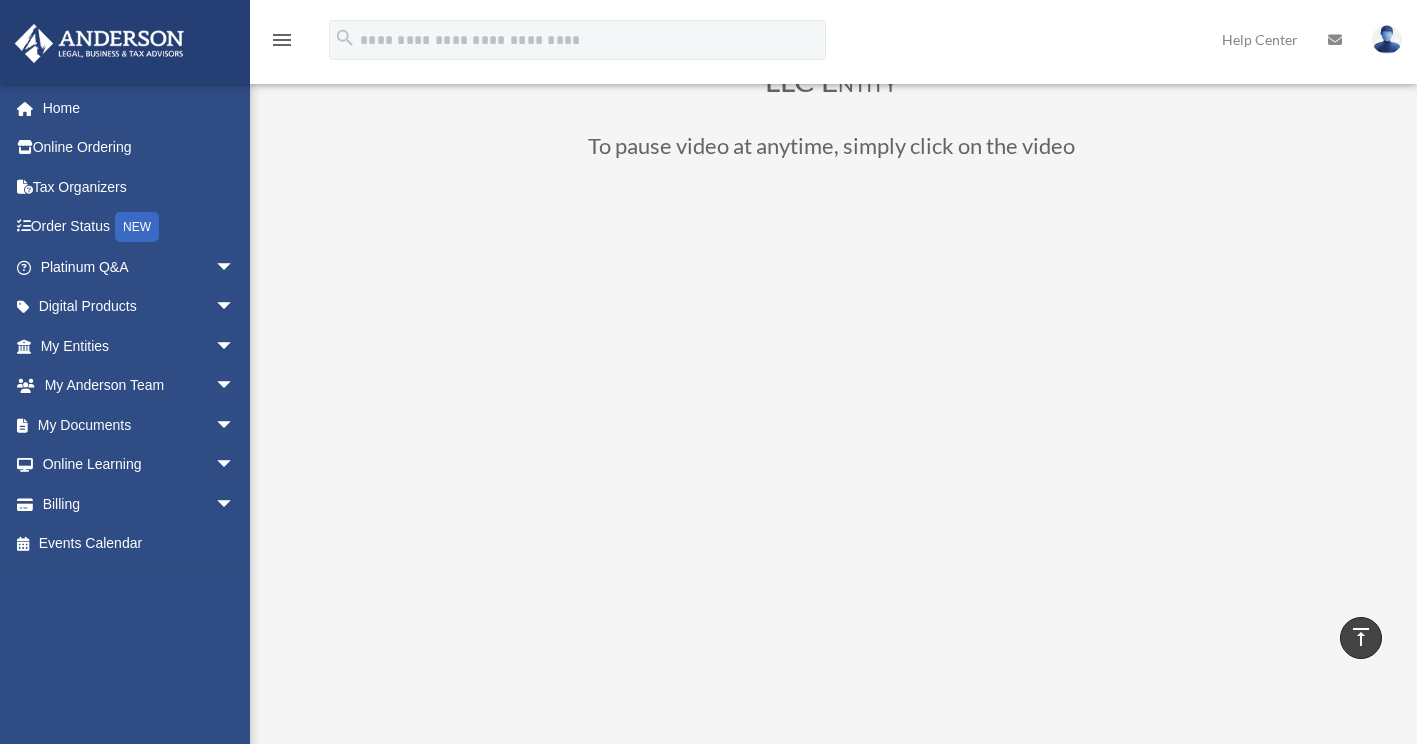 scroll, scrollTop: 150, scrollLeft: 0, axis: vertical 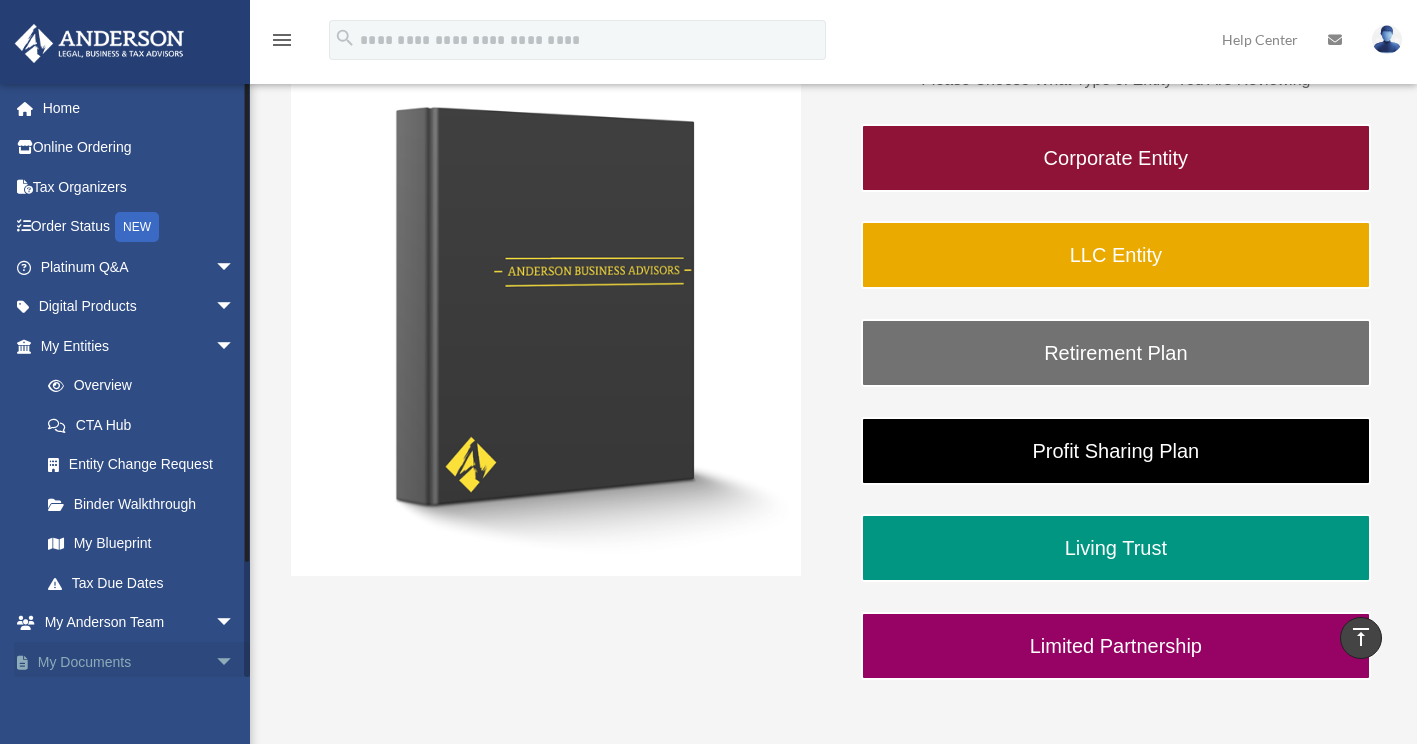 click on "My Documents arrow_drop_down" at bounding box center (139, 662) 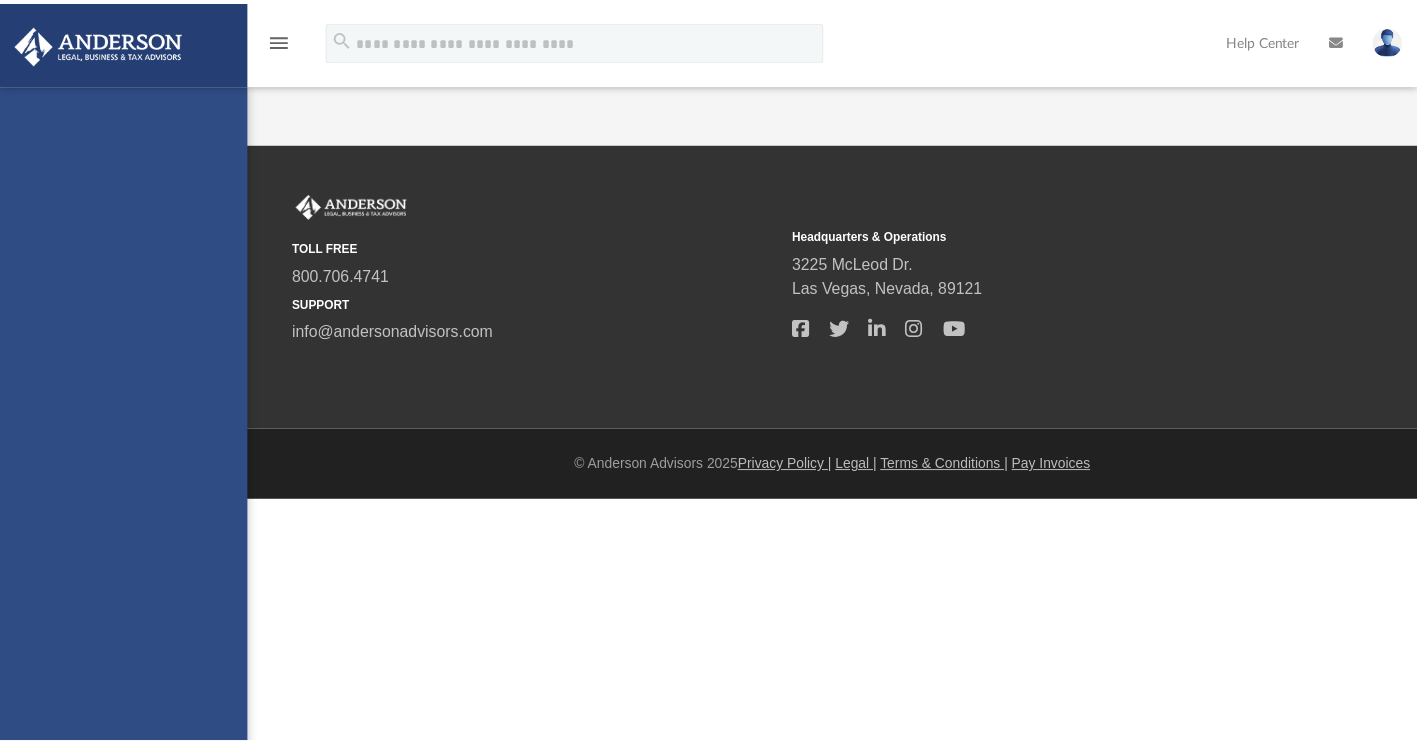 scroll, scrollTop: 0, scrollLeft: 0, axis: both 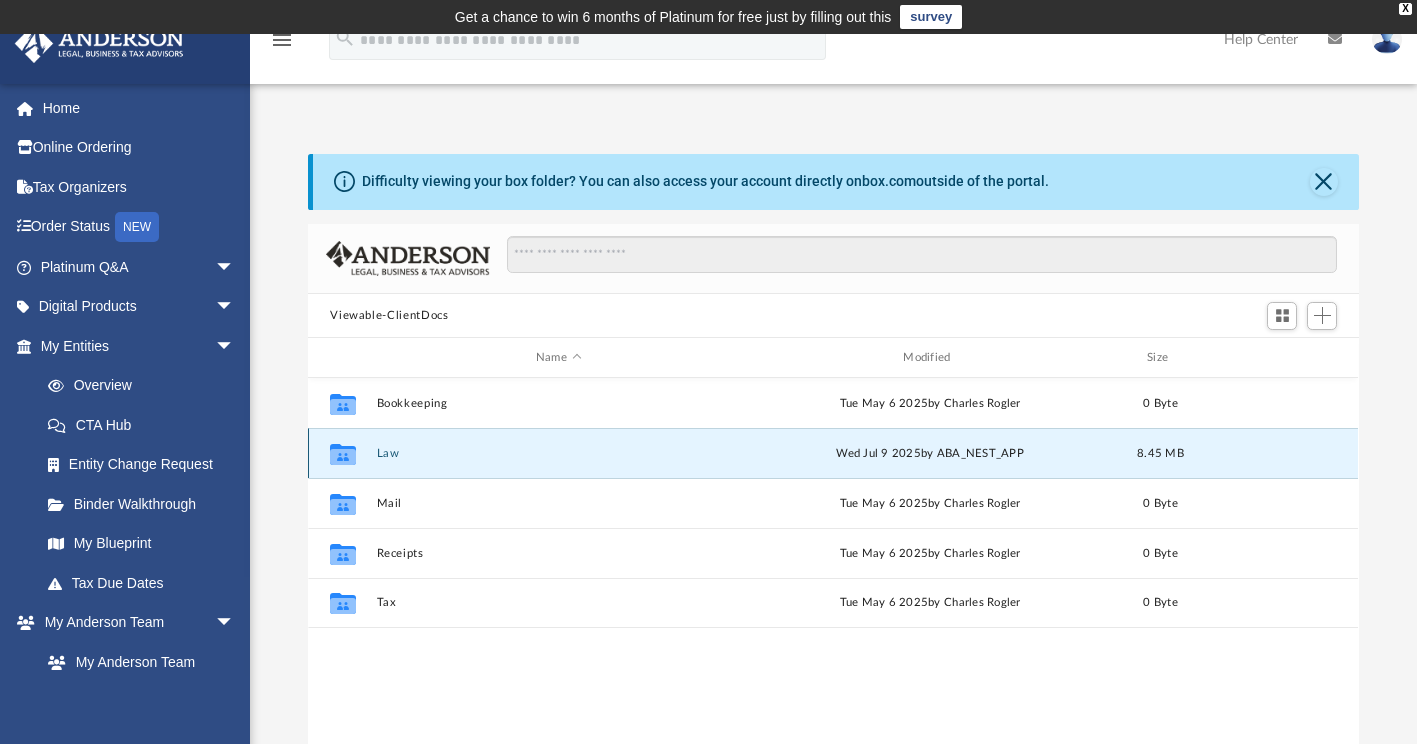 click on "Law" at bounding box center [558, 453] 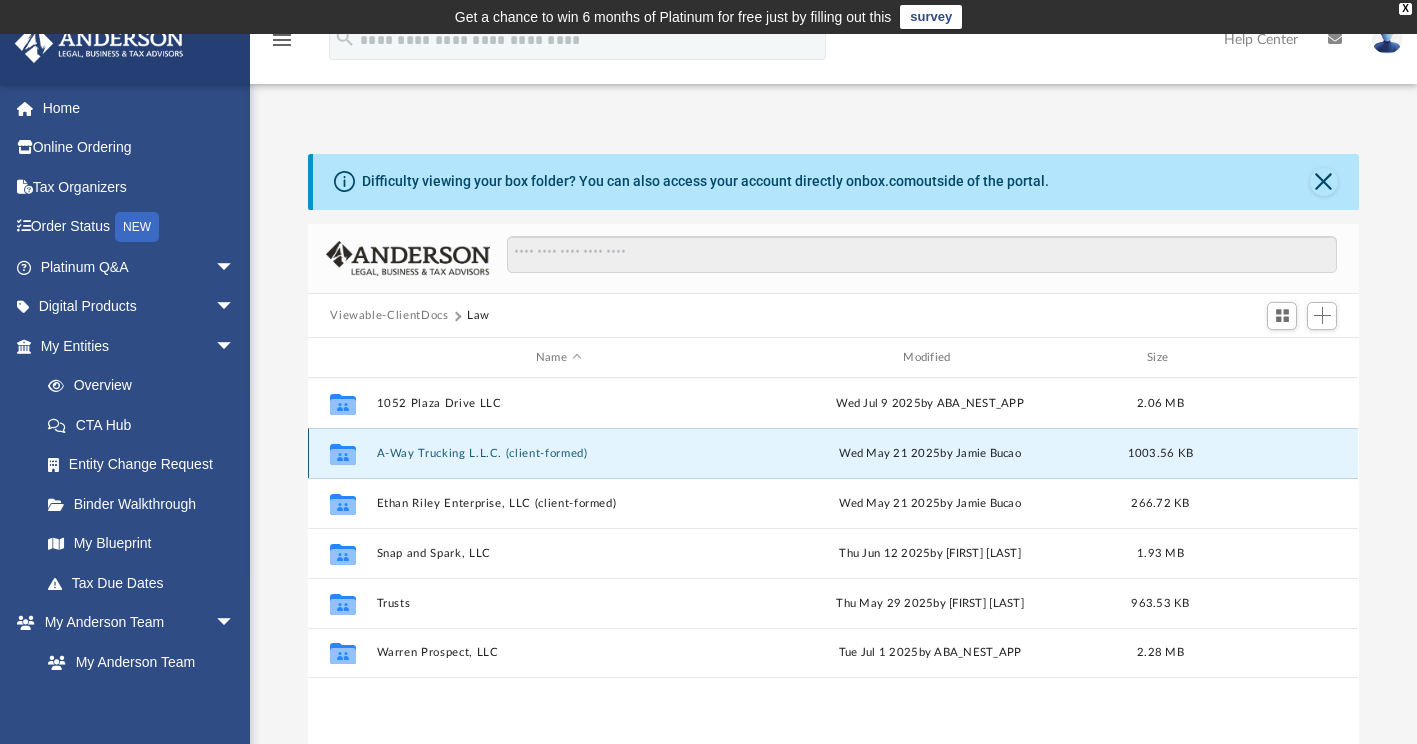 click on "A-Way Trucking L.L.C. (client-formed)" at bounding box center [558, 453] 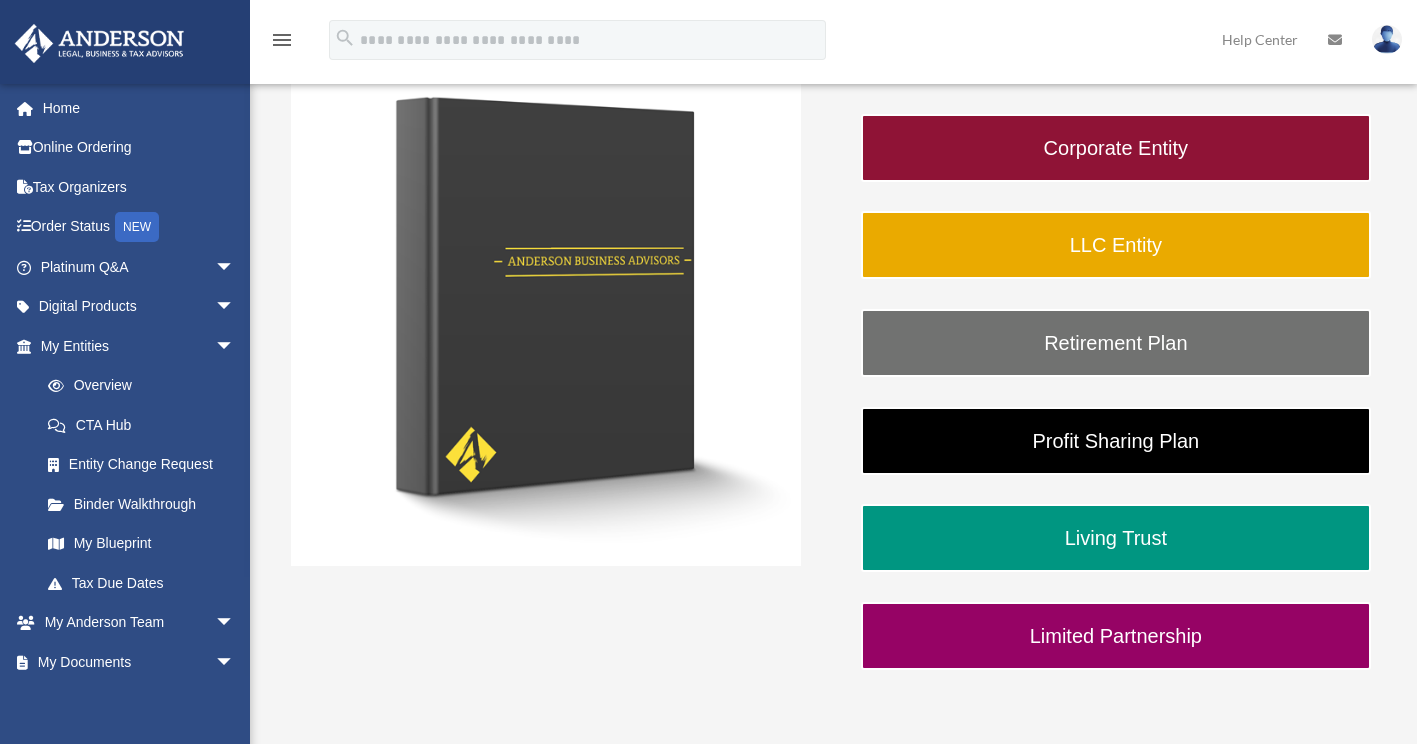 scroll, scrollTop: 352, scrollLeft: 0, axis: vertical 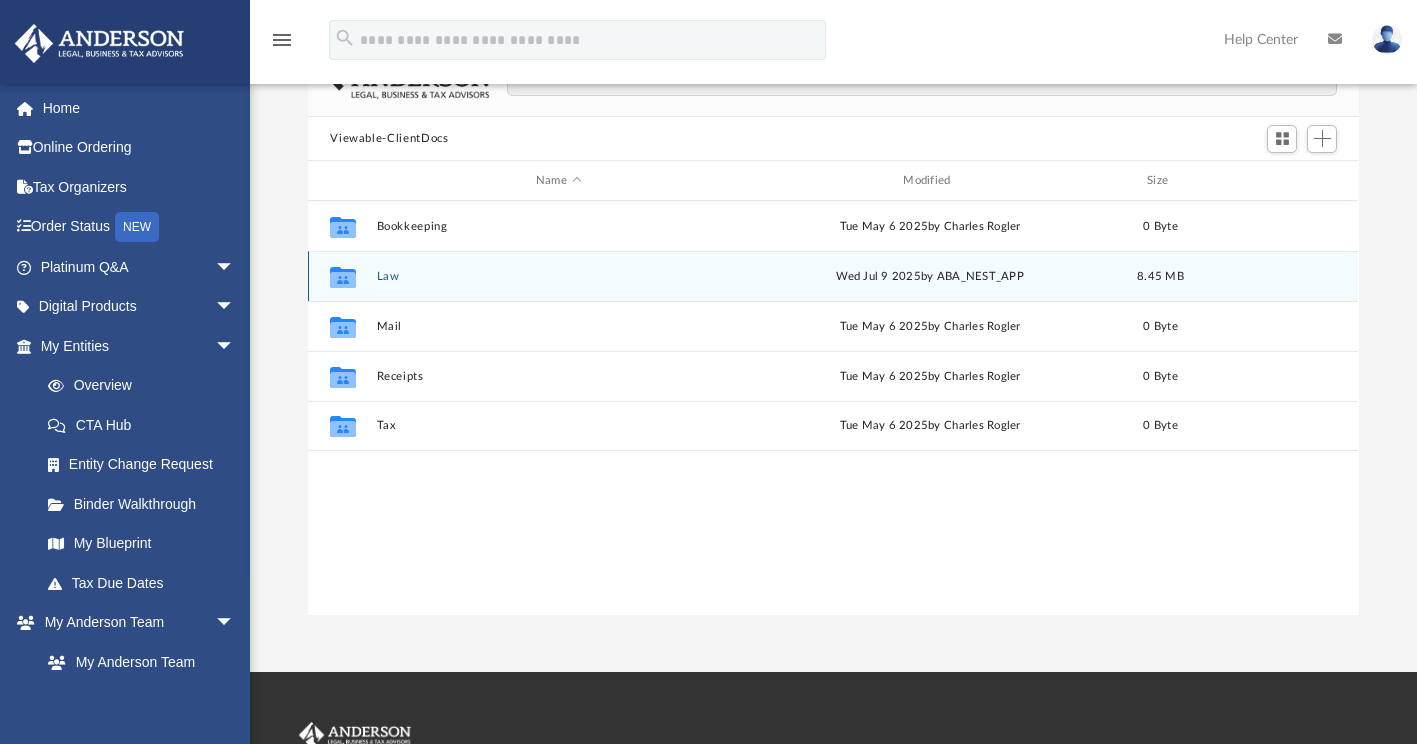 click on "Collaborated Folder Law Wed Jul 9 2025  by ABA_NEST_APP 8.45 MB" at bounding box center [833, 276] 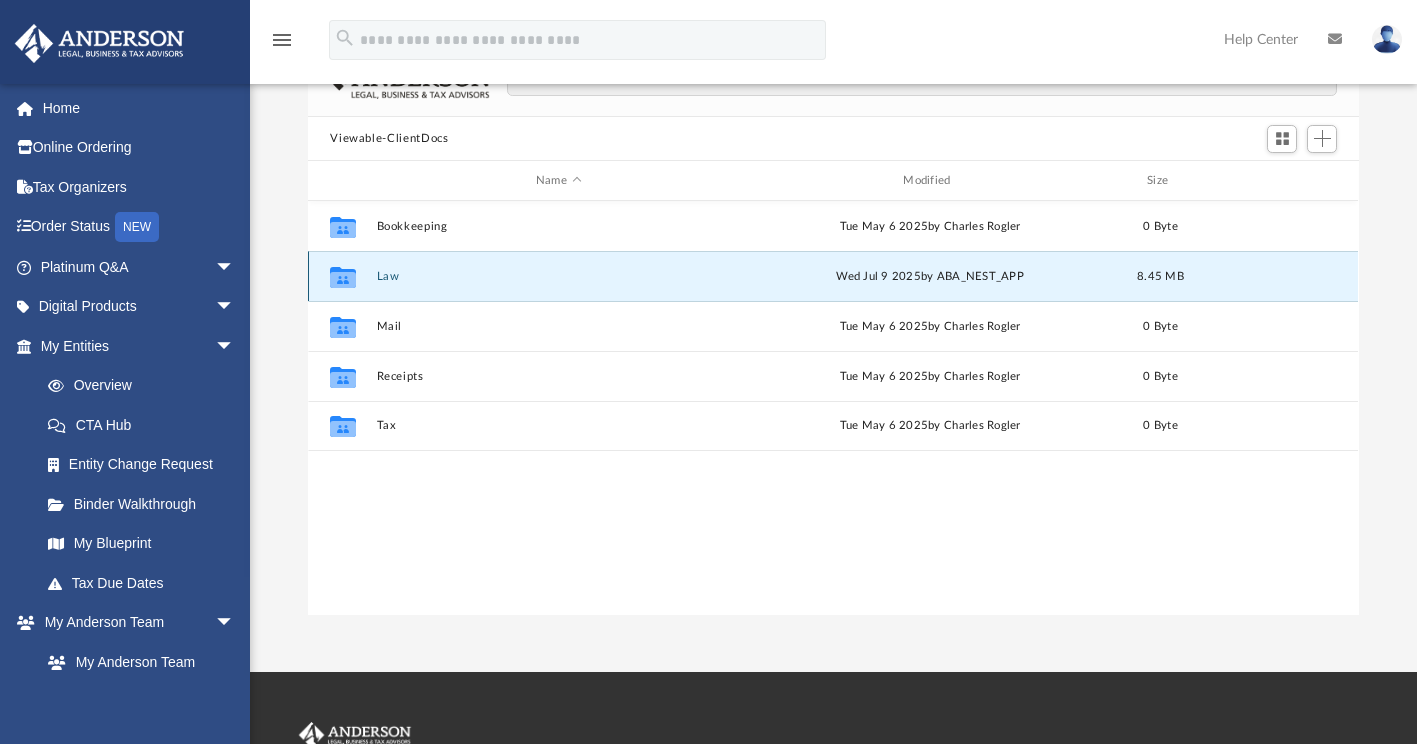 click on "Collaborated Folder Law Wed Jul 9 2025  by ABA_NEST_APP 8.45 MB" at bounding box center (833, 276) 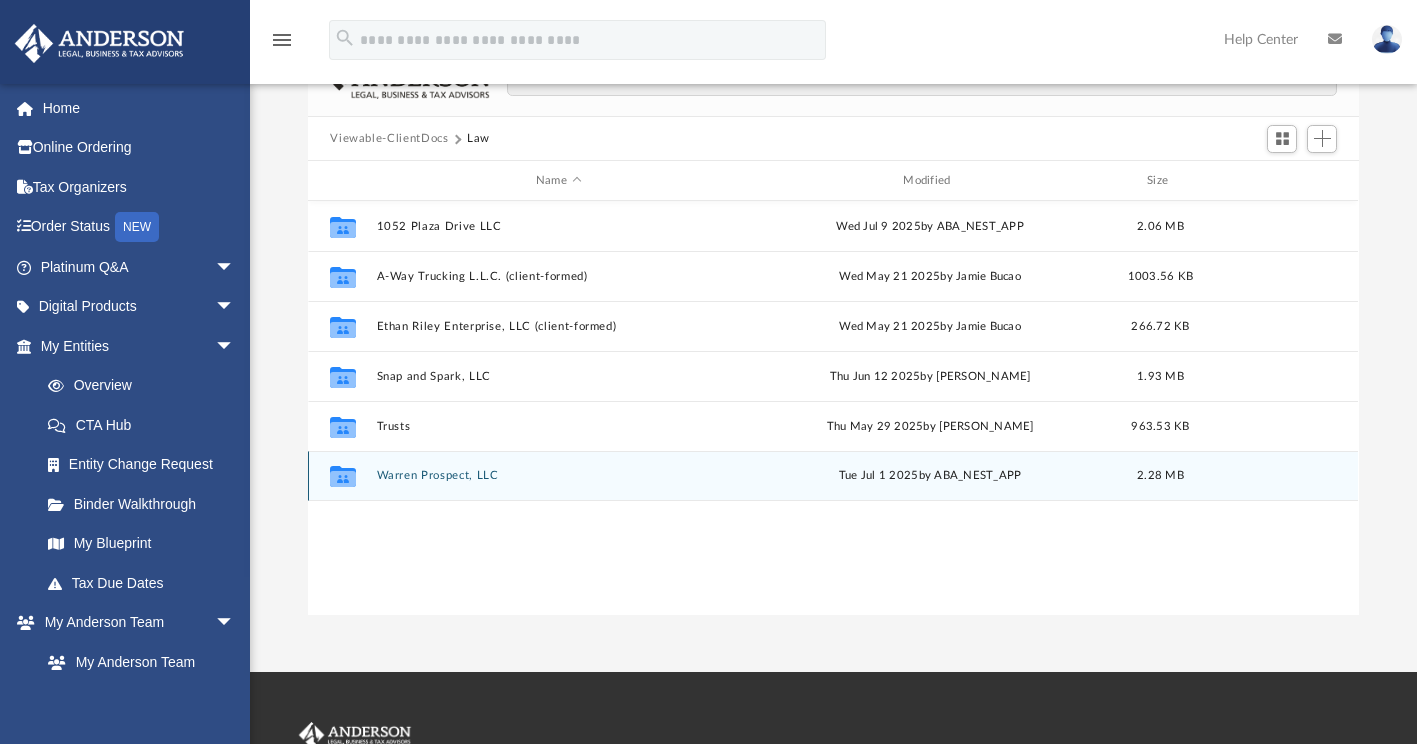 click on "Collaborated Folder Warren Prospect, LLC Tue Jul 1 2025  by ABA_NEST_APP 2.28 MB" at bounding box center (833, 476) 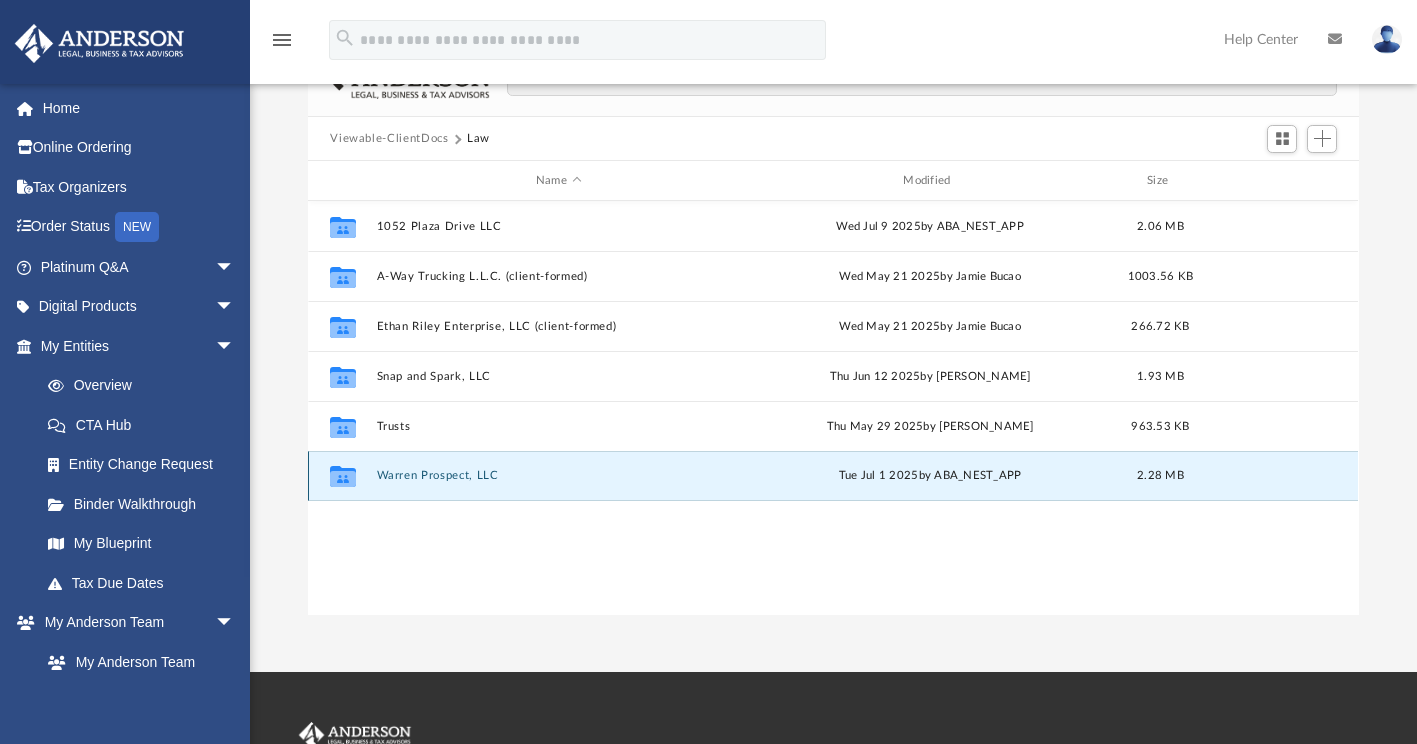 click on "Warren Prospect, LLC" at bounding box center [558, 476] 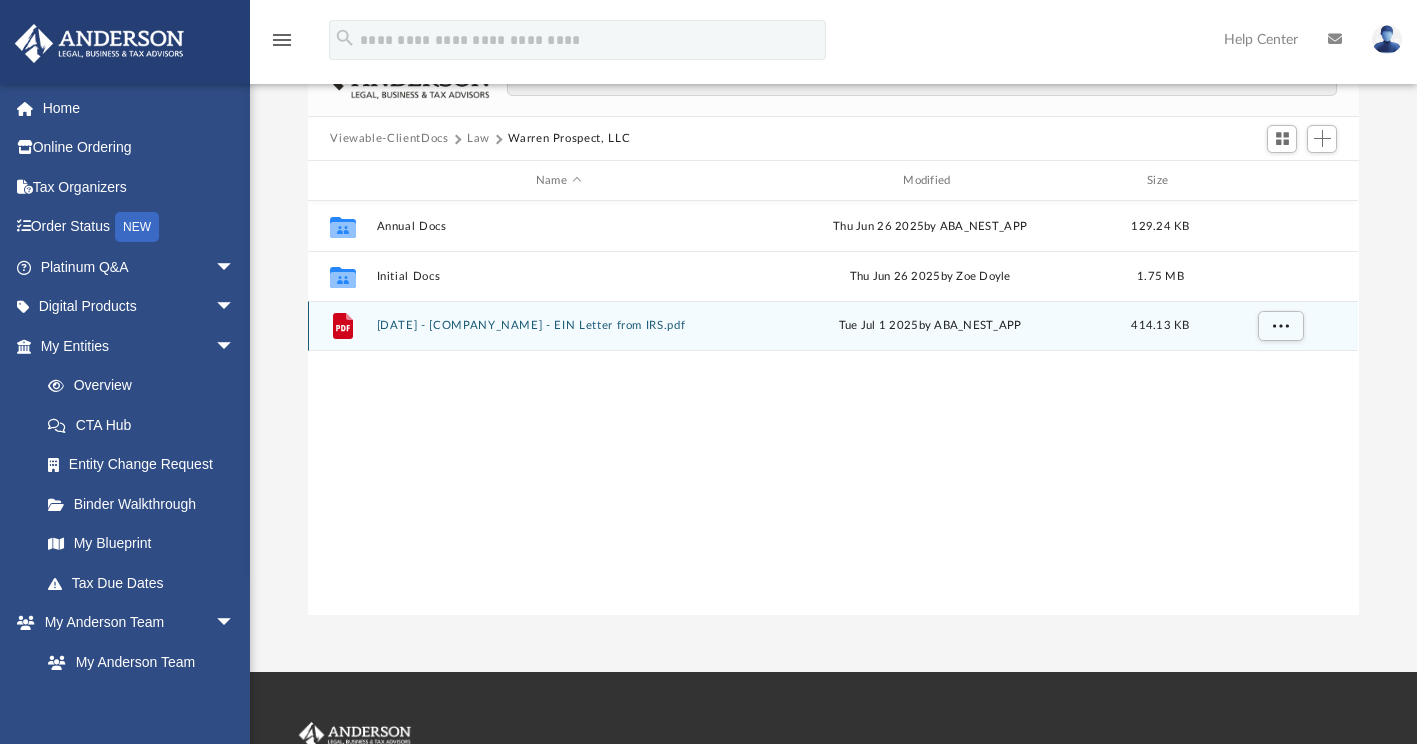 click on "2025.07.01 (12:04:51) - Warren Prospect, LLC - EIN Letter from IRS.pdf" at bounding box center (558, 326) 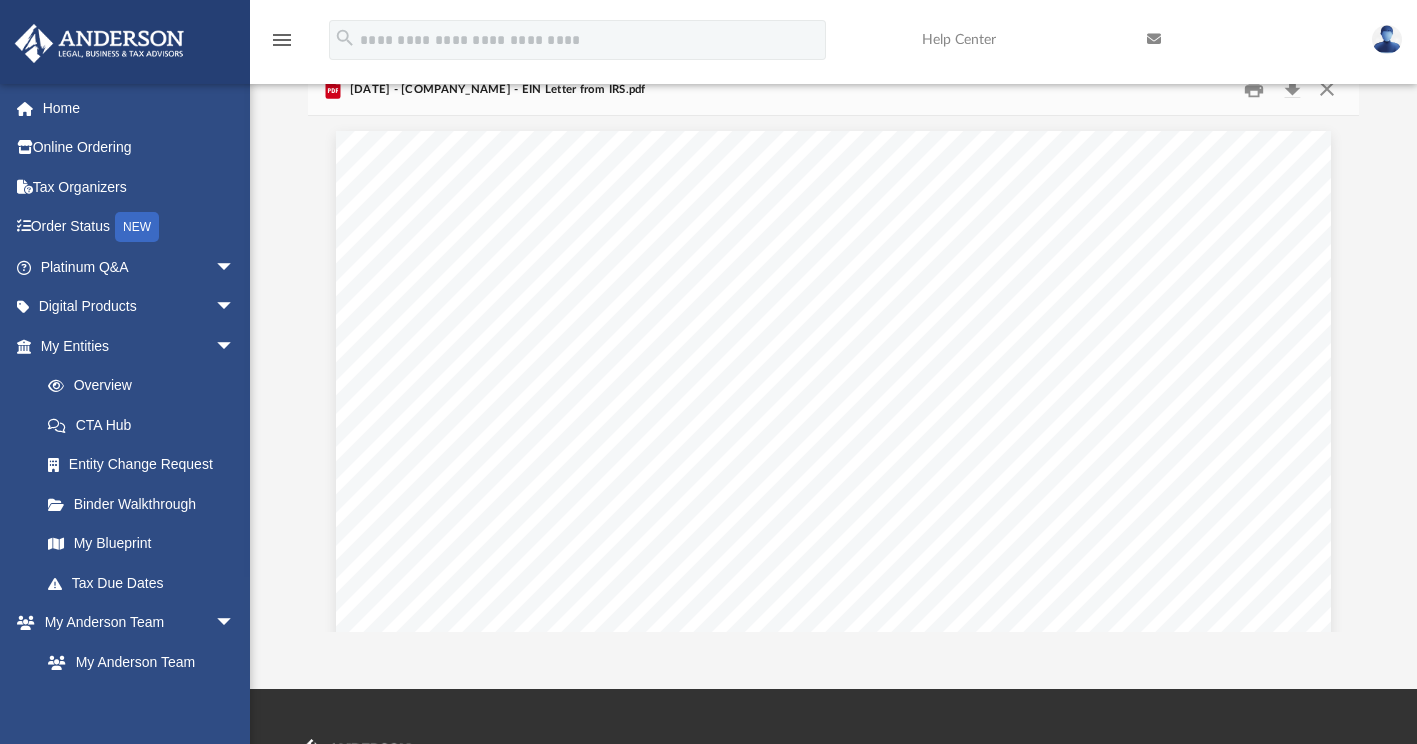 scroll, scrollTop: 159, scrollLeft: 0, axis: vertical 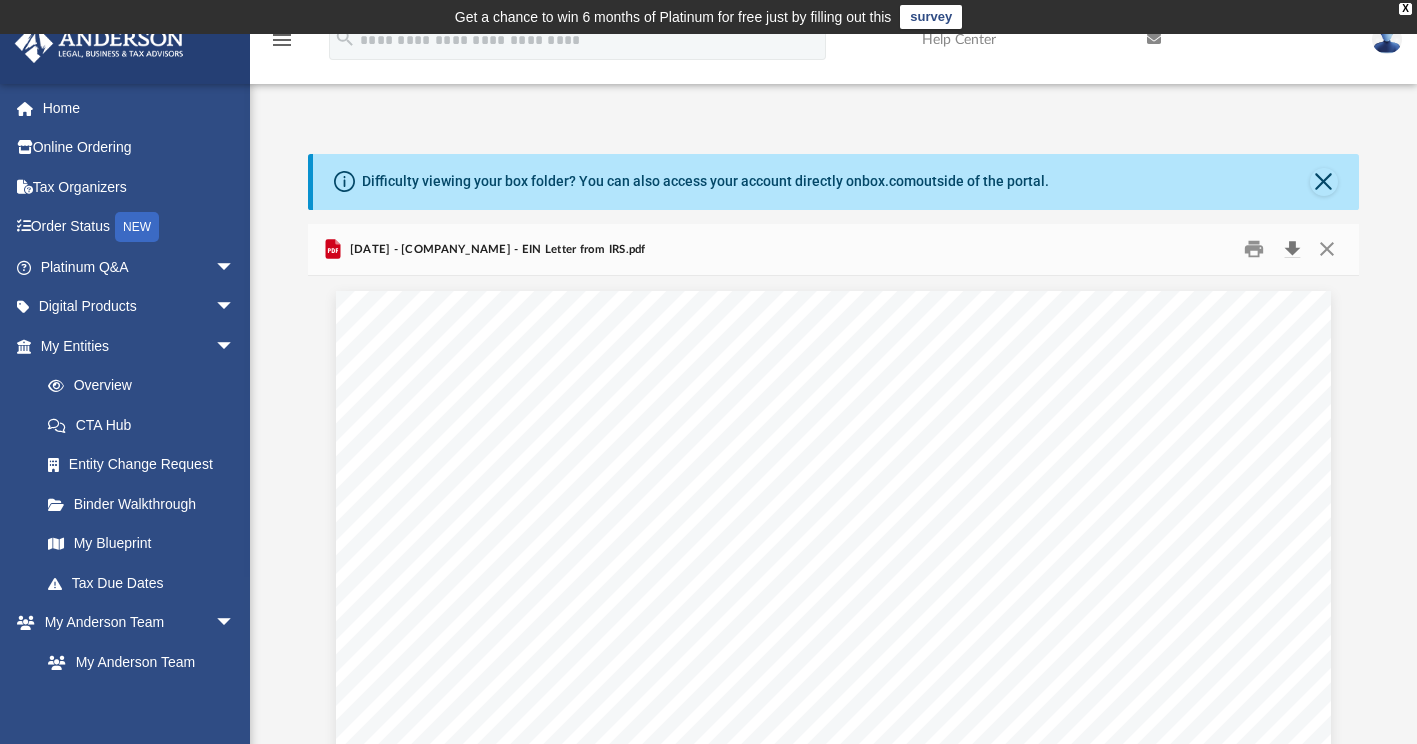 click at bounding box center (1292, 249) 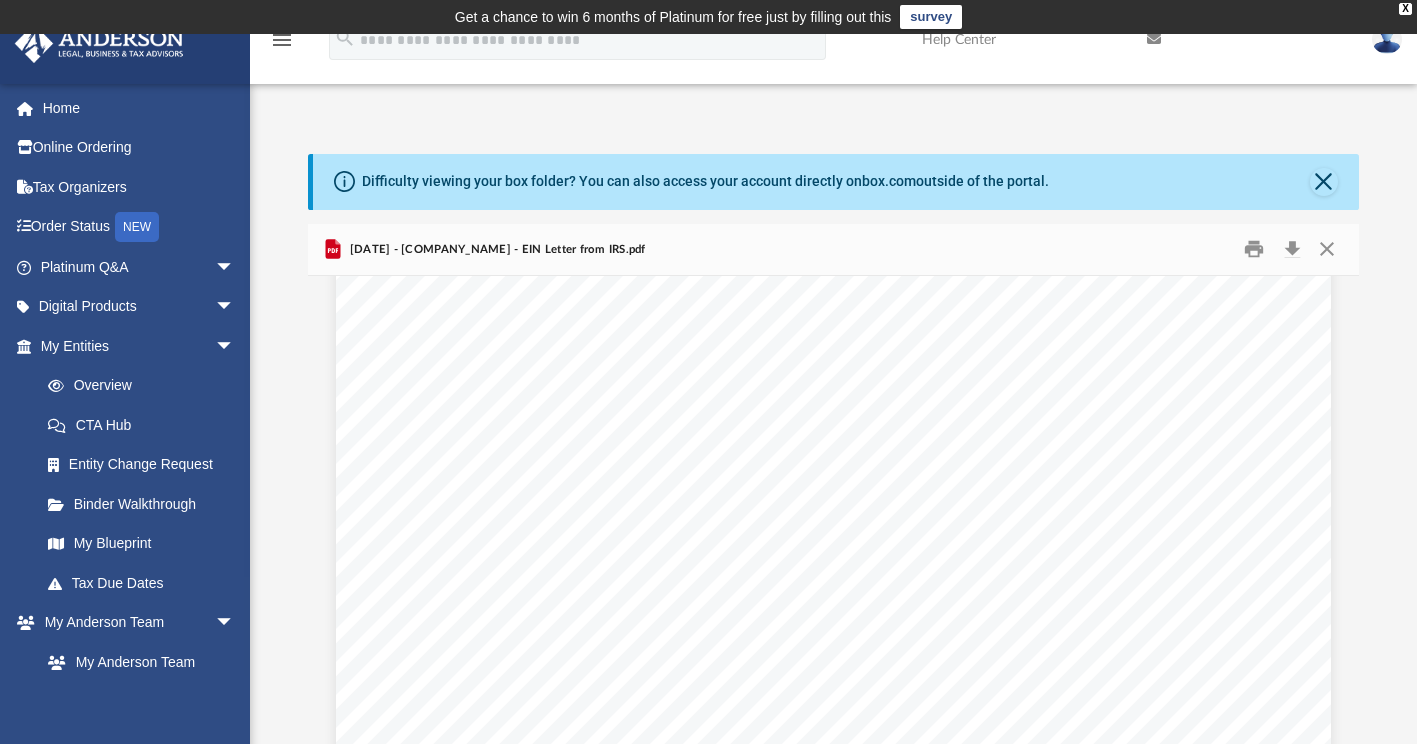 scroll, scrollTop: 0, scrollLeft: 0, axis: both 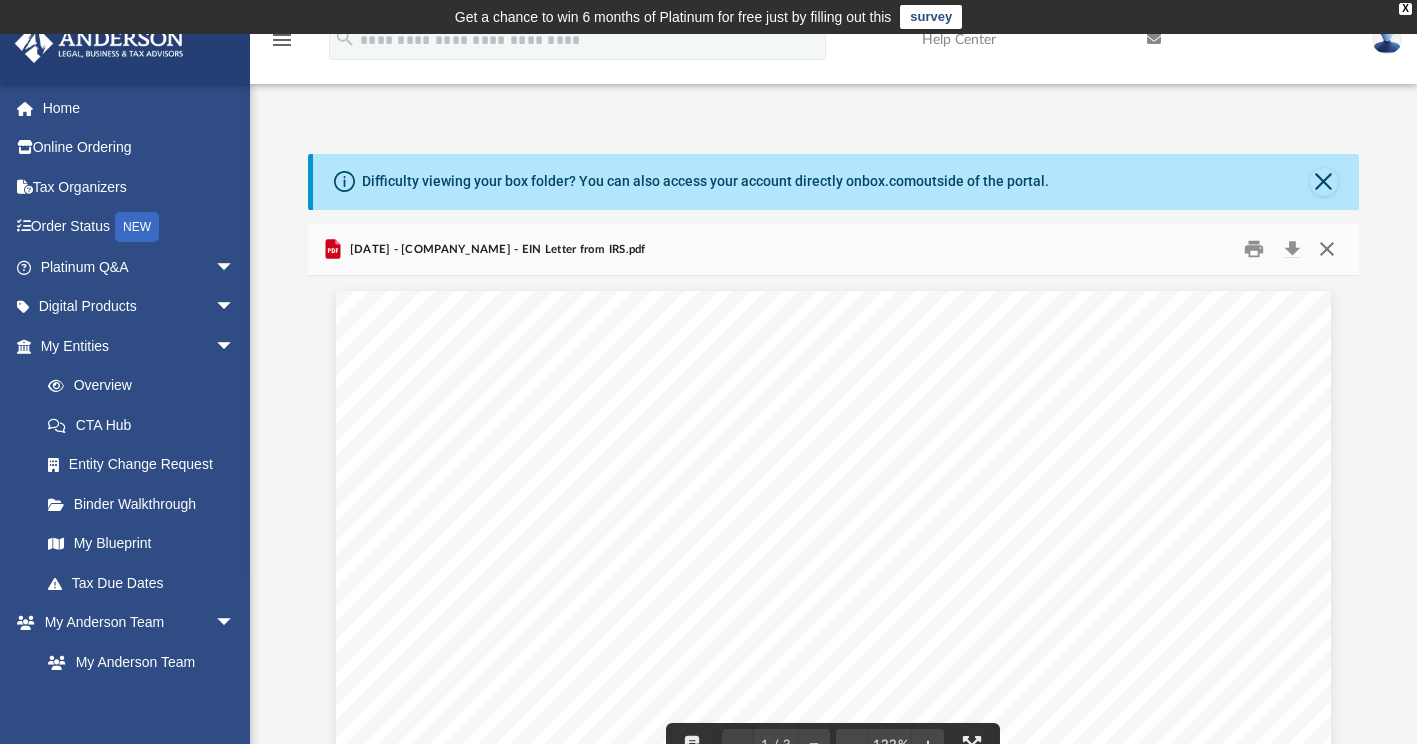 click at bounding box center (1327, 249) 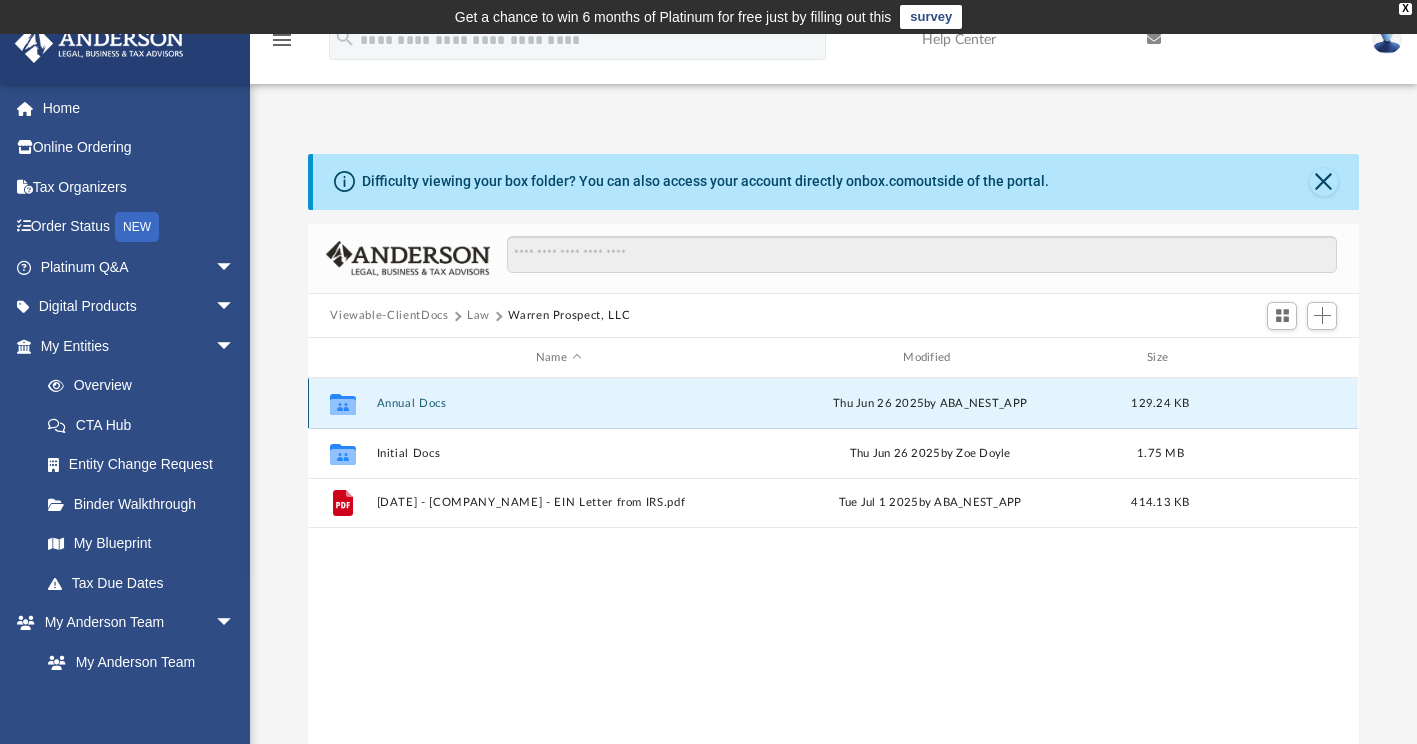 click on "Annual Docs" at bounding box center (558, 403) 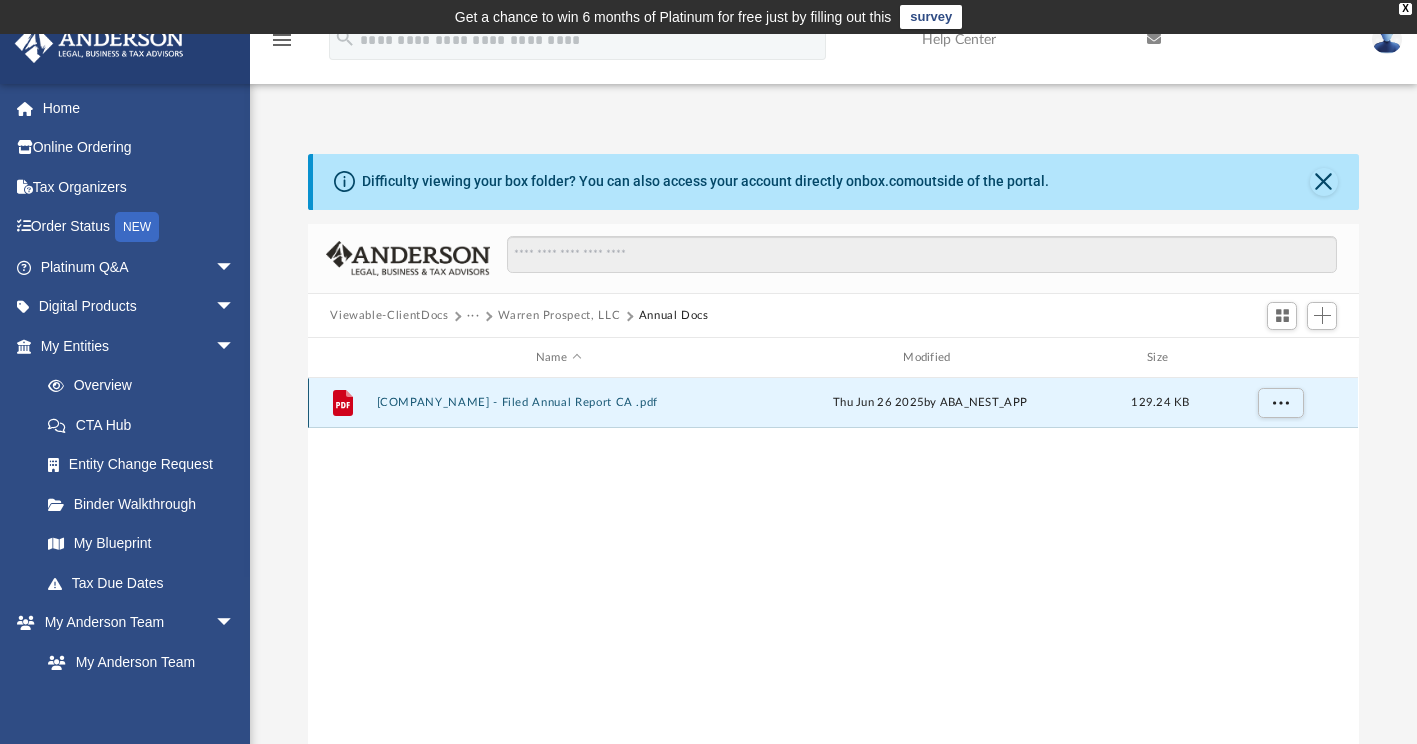 click on "Warren Prospect, LLC - Filed Annual Report CA .pdf" at bounding box center [558, 403] 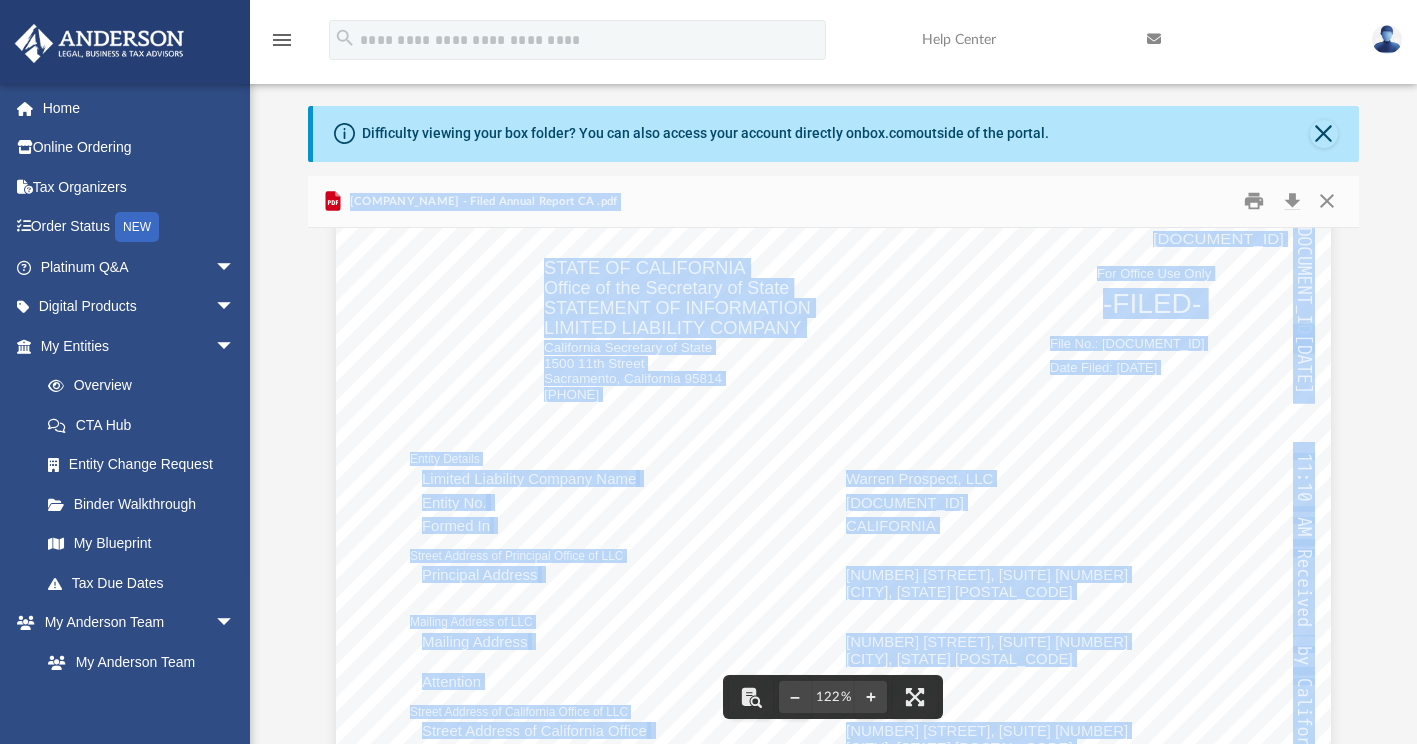 scroll, scrollTop: 34, scrollLeft: 0, axis: vertical 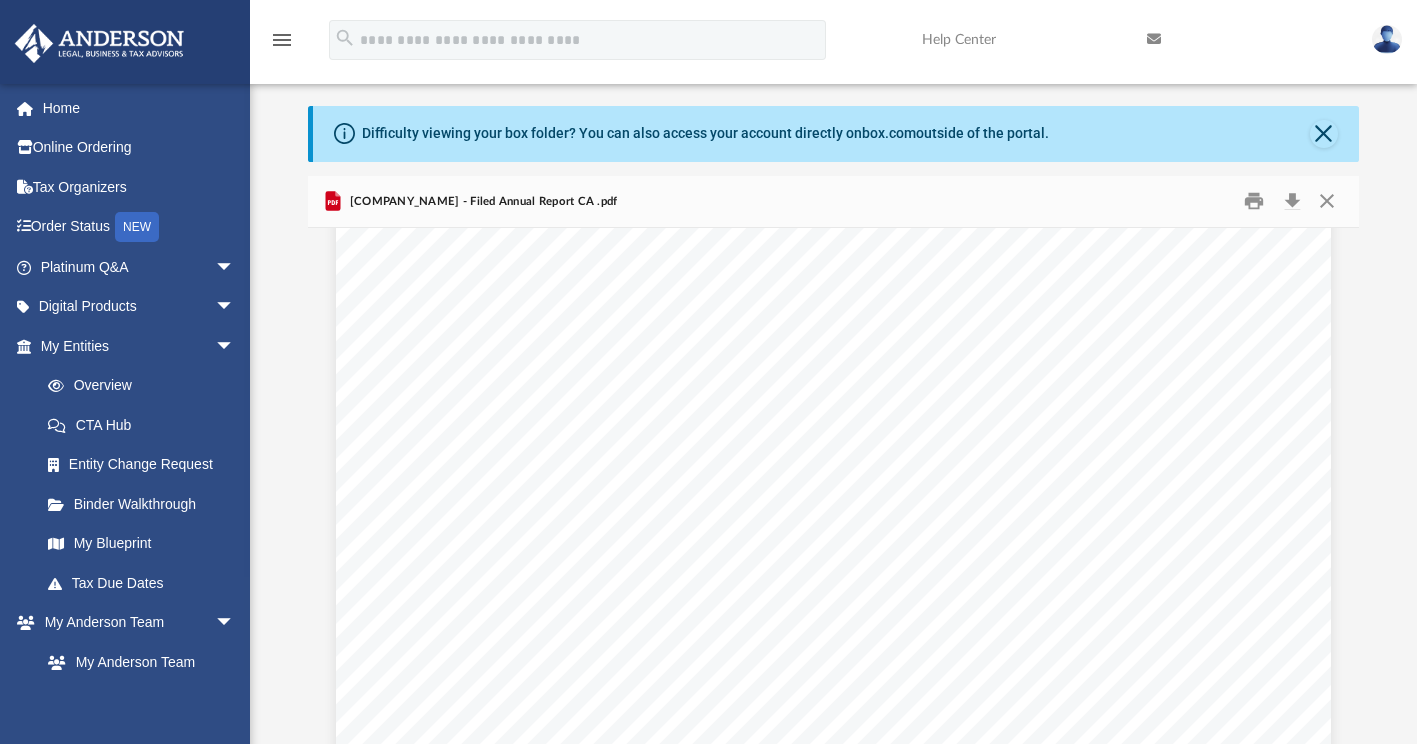 drag, startPoint x: 1295, startPoint y: 202, endPoint x: 1252, endPoint y: 180, distance: 48.30114 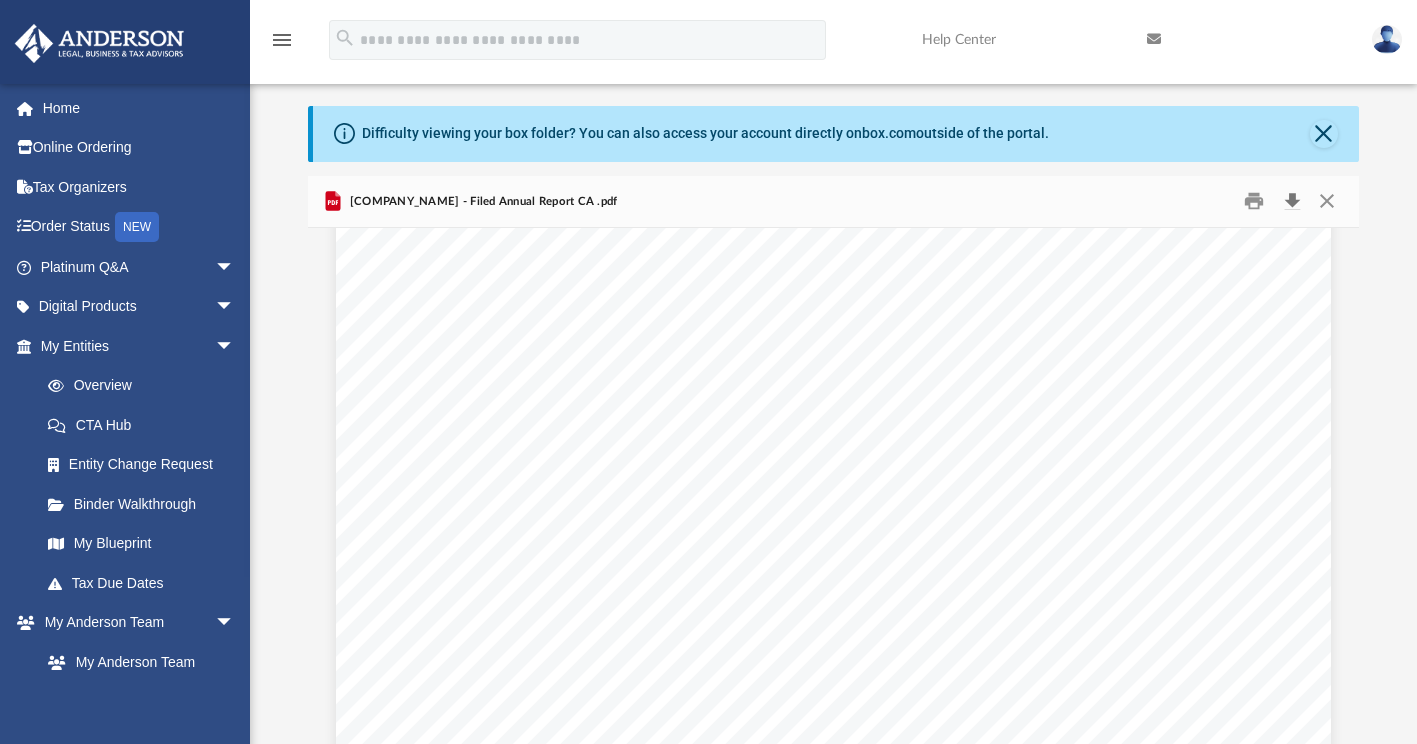 click at bounding box center [1292, 201] 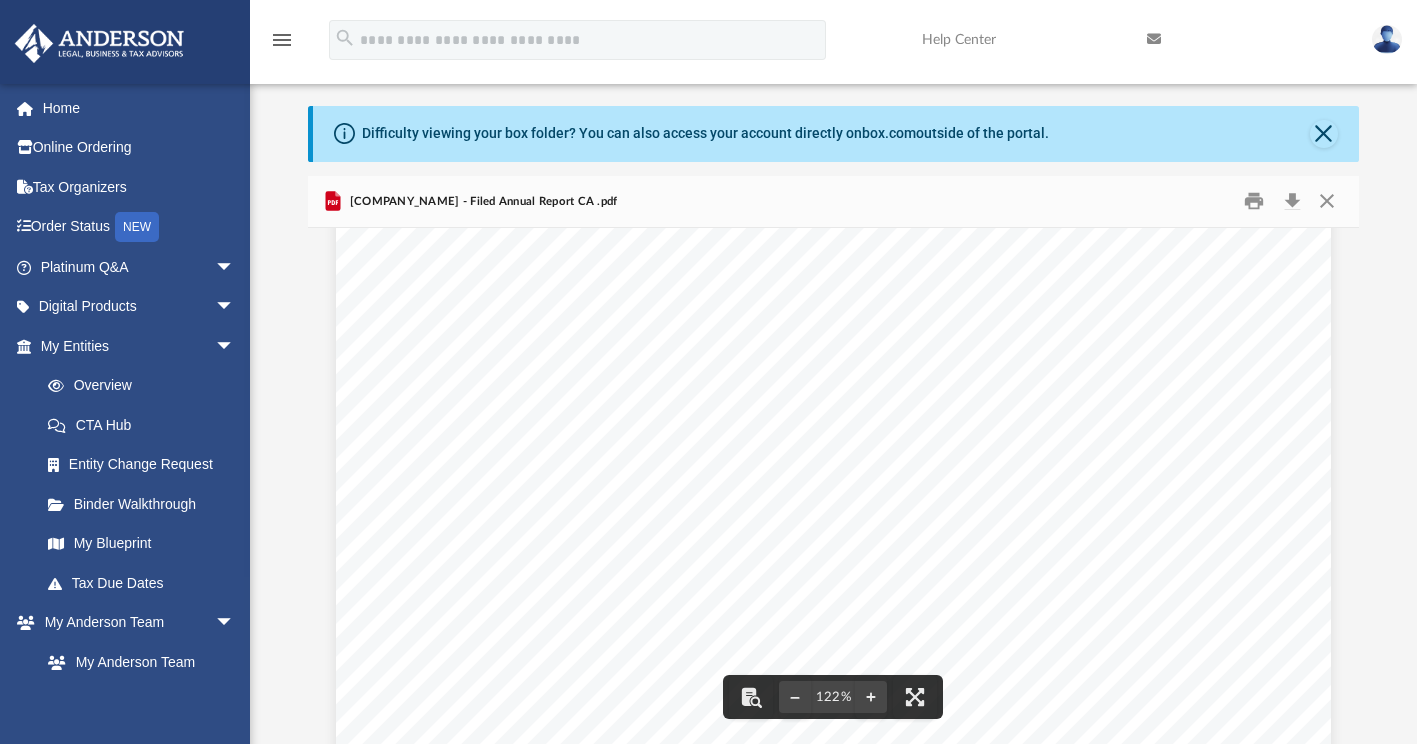 click on "BA20251363316 Entity Details Limited Liability Company Name   Warren Prospect, LLC Entity No.   B20250169438 Formed In   CALIFORNIA Street Address of Principal Office of LLC Principal Address   3225 MCLEOD DR, SUITE 100 LAS VEGAS, NV 89121 Mailing Address of LLC Mailing Address   3225 MCLEOD DR, SUITE 100 LAS VEGAS, NV 89121 Attention Street Address of California Office of LLC Street Address of California Office   3225 MCLEOD DR, SUITE 100 LAS VEGAS, CA 89121 Manager(s) or Member(s) Manager or Member Name   Manager or Member Address +   Snap and Spark, LLC   1718 CAPITOL AVE. CHEYENNE, WY 82001 Agent for Service of Process California Registered Corporate Agent (1505)   ANDERSON REGISTERED AGENTS Registered Corporate 1505 Agent Type of Business Type of Business   Asset Management Email Notifications Opt-in Email Notifications   Yes, I opt-in to receive entity notifications via email. Chief Executive Officer (CEO) CEO Name   CEO Address None Entered Labor Judgment Electronic Signature California law to sign." at bounding box center (833, 853) 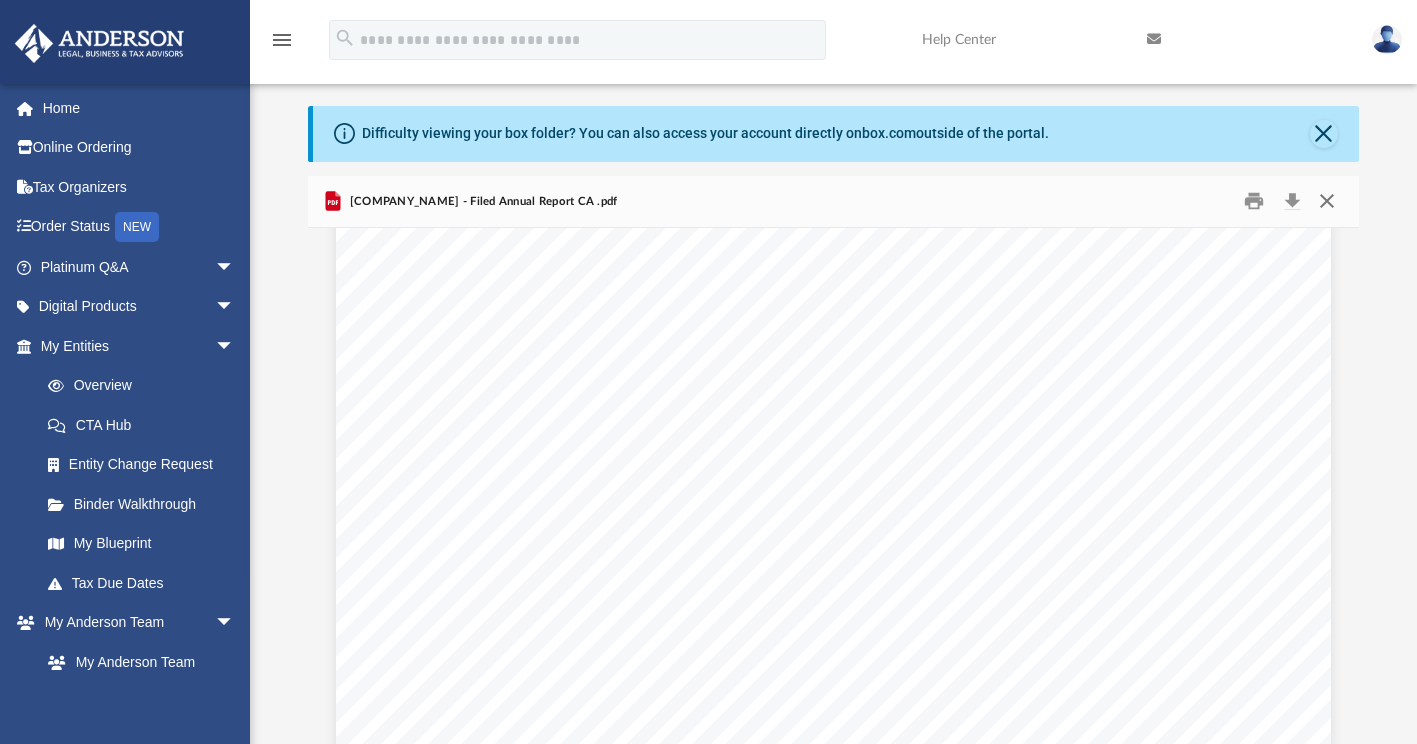 click at bounding box center (1327, 201) 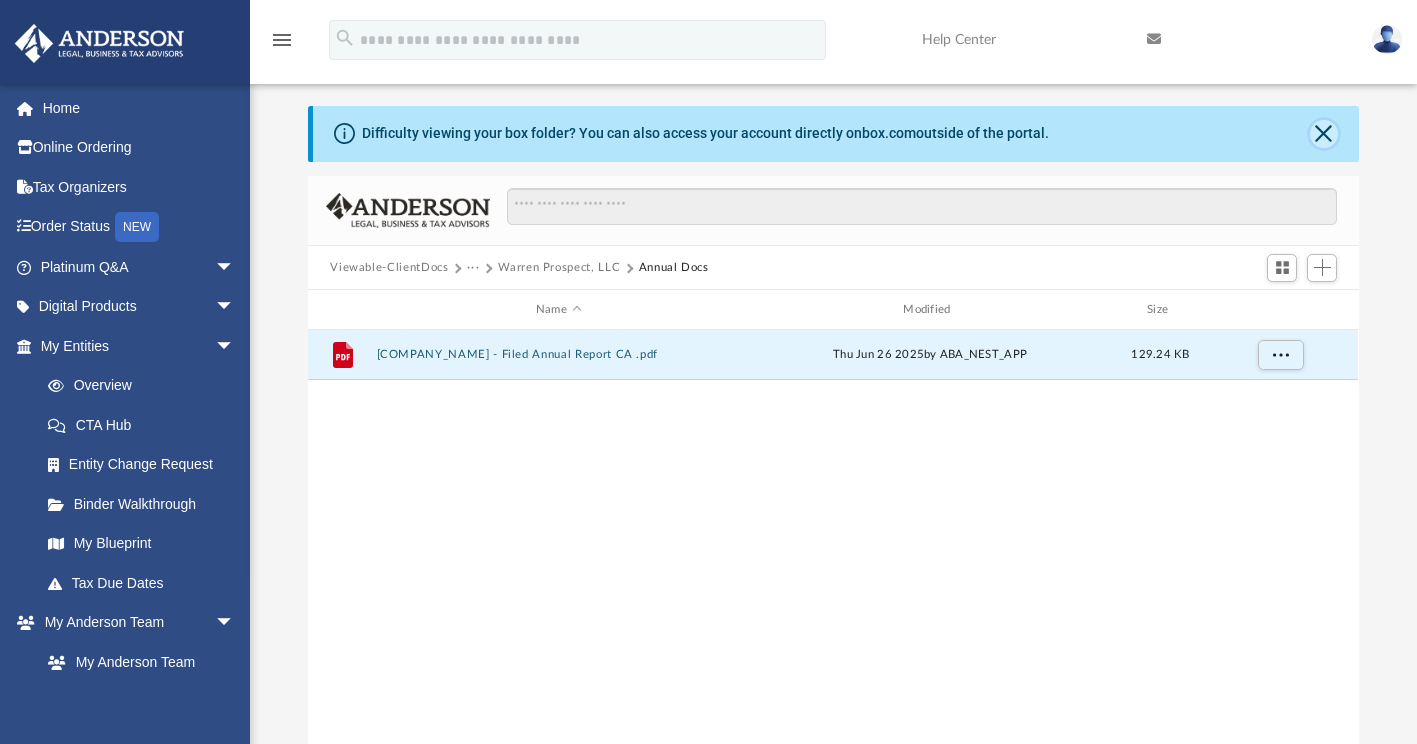 click 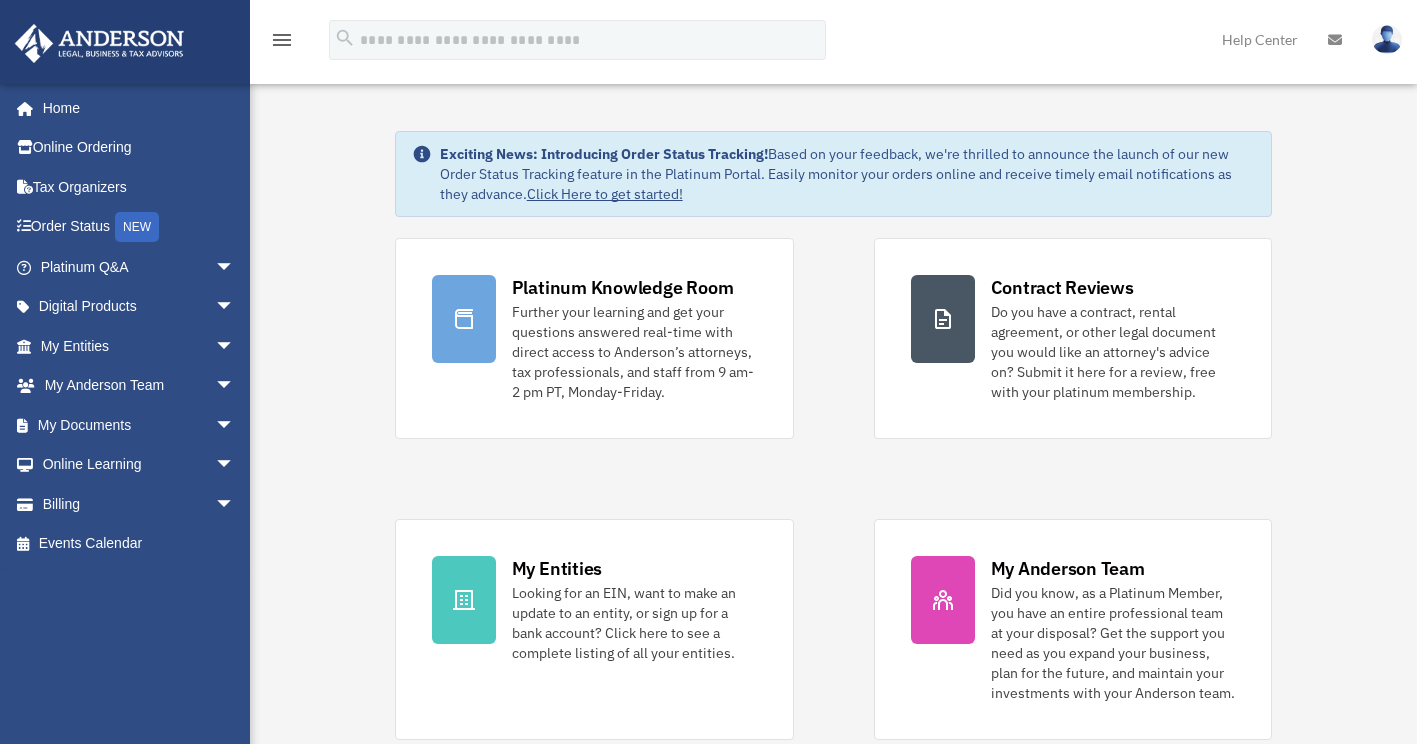 scroll, scrollTop: 0, scrollLeft: 0, axis: both 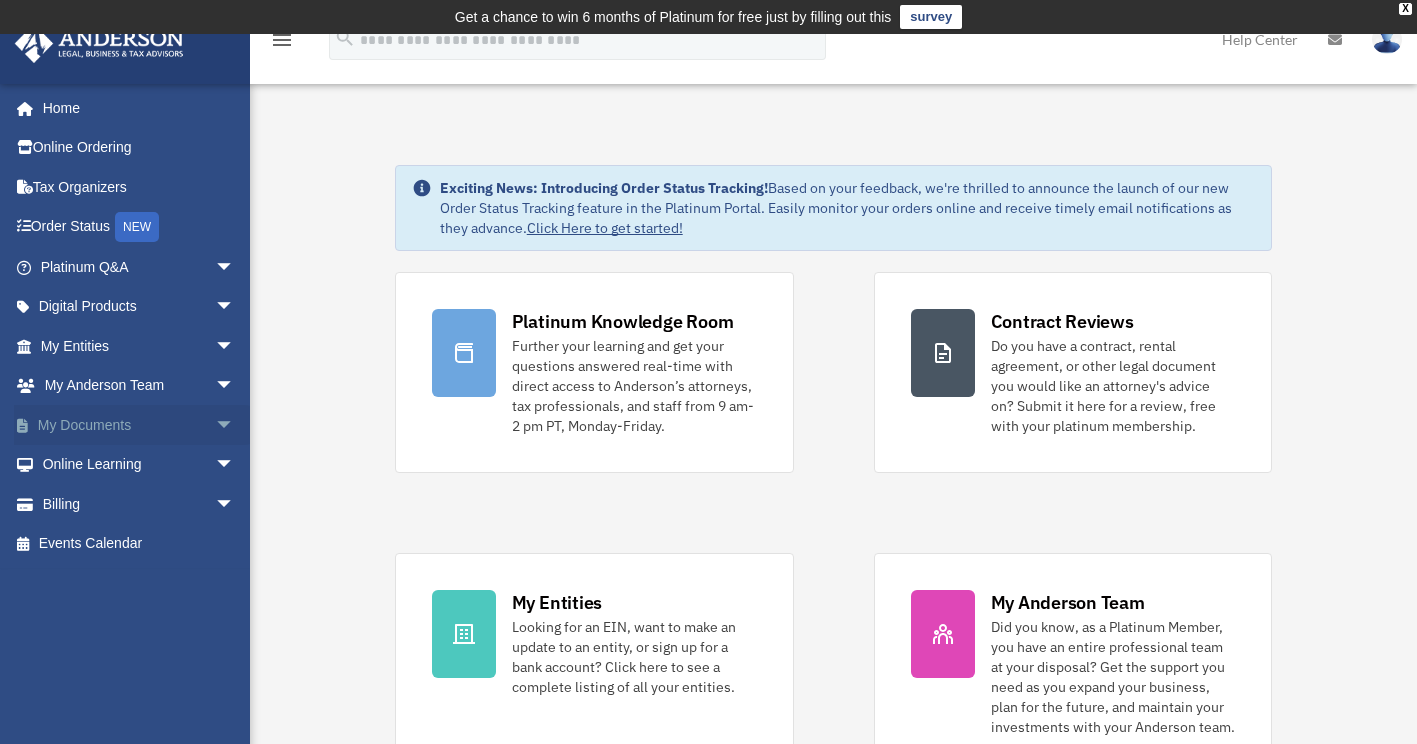 click on "My Documents arrow_drop_down" at bounding box center (139, 425) 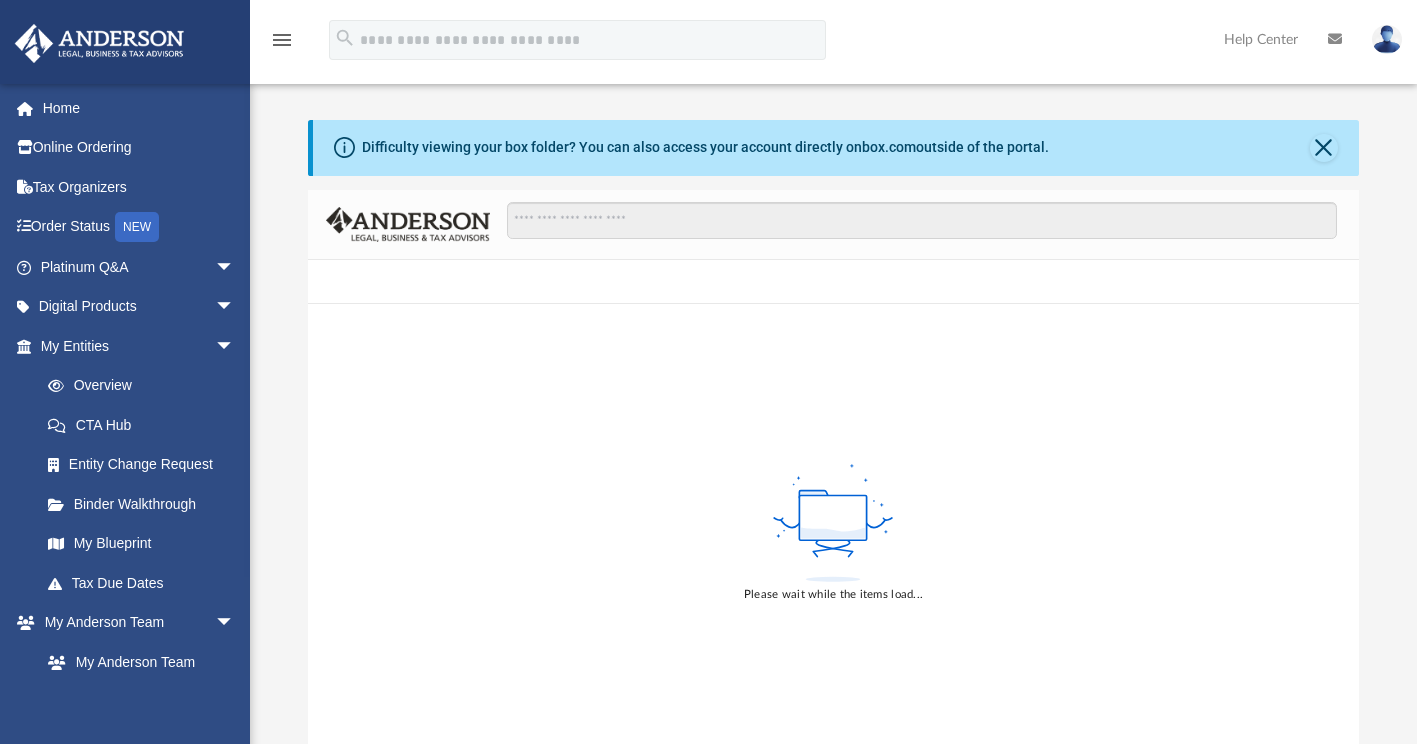 scroll, scrollTop: 0, scrollLeft: 0, axis: both 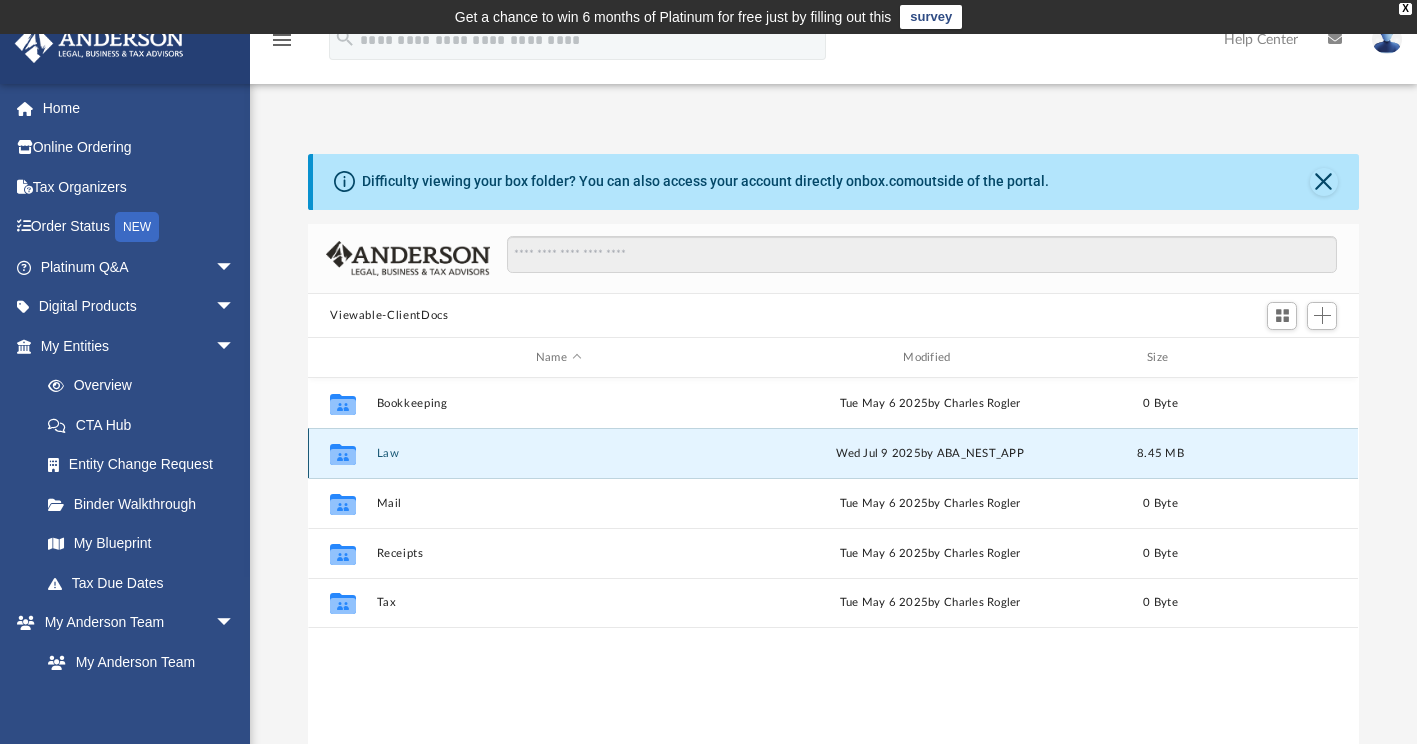 click on "Law" at bounding box center (558, 453) 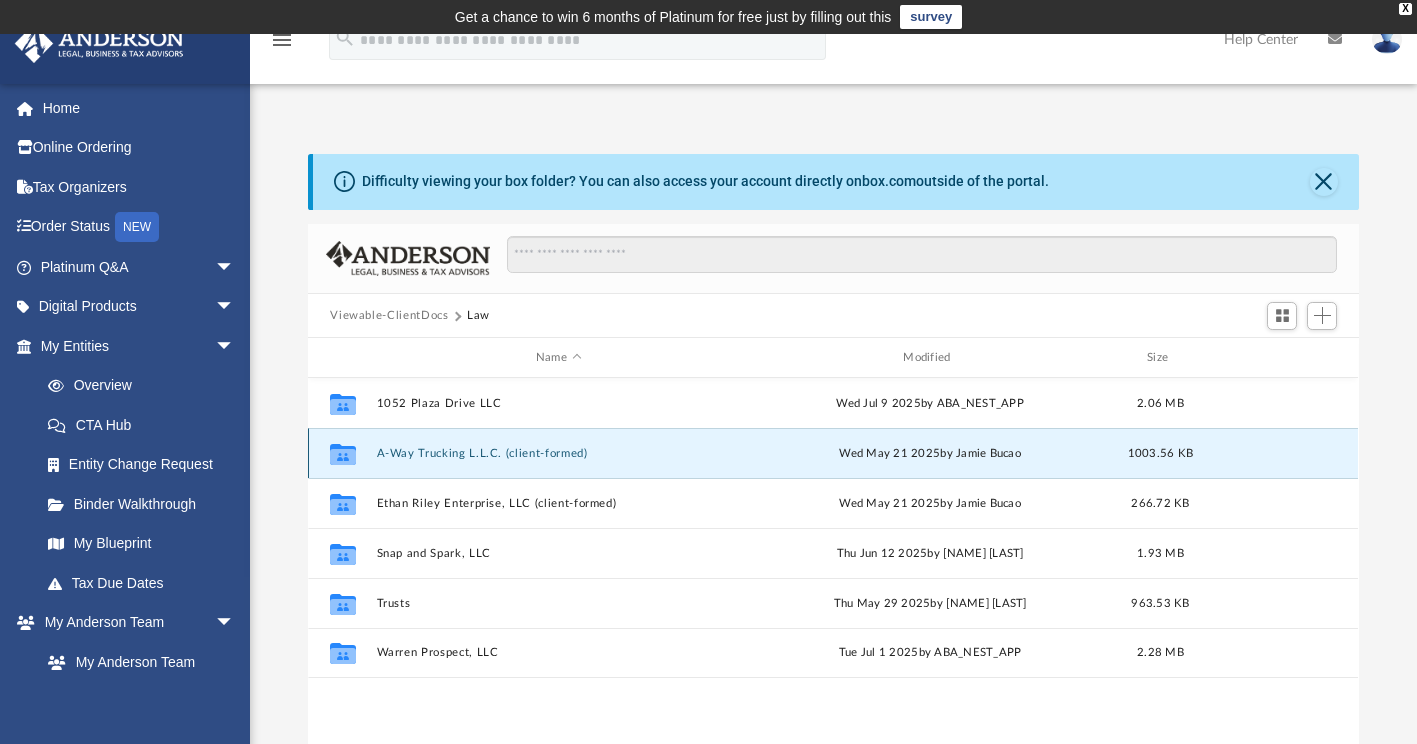 click on "A-Way Trucking L.L.C. (client-formed)" at bounding box center (558, 453) 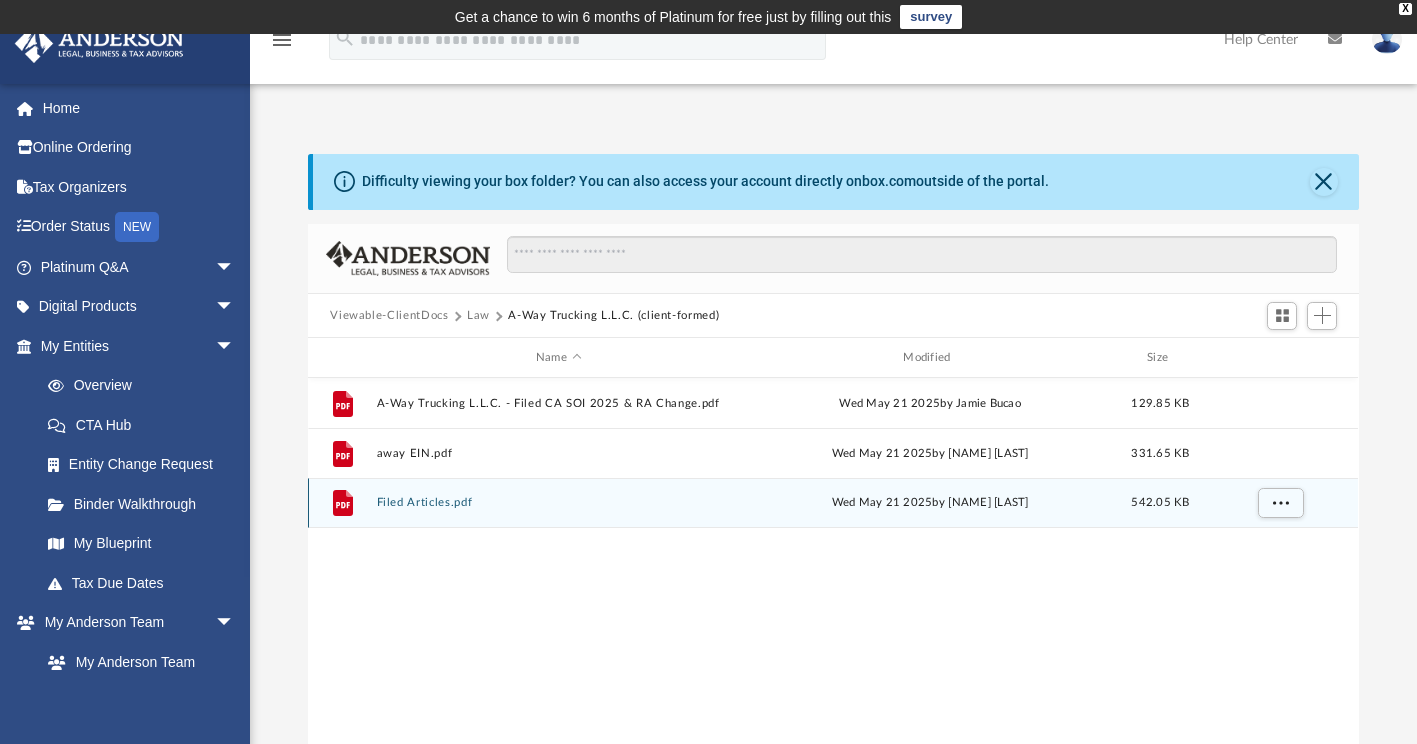 click on "Filed Articles.pdf" at bounding box center [558, 503] 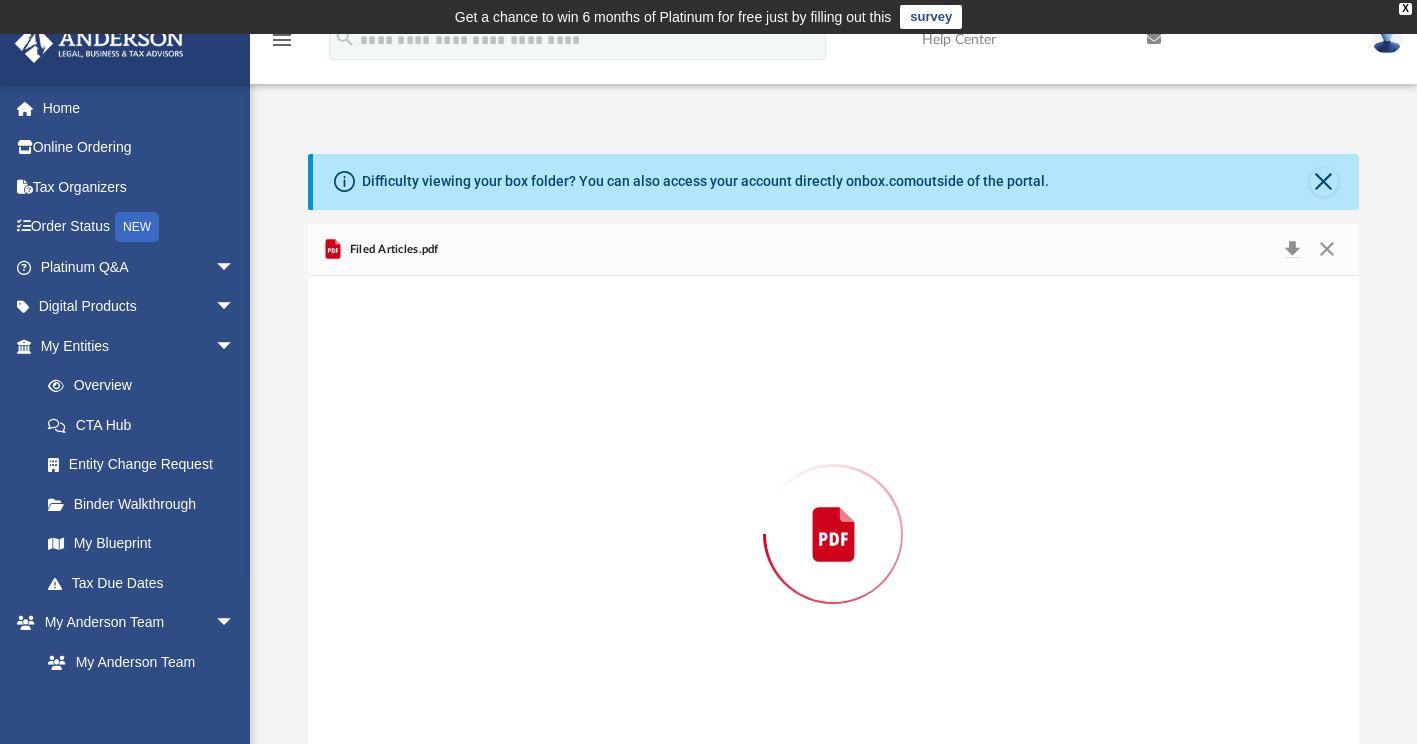 scroll, scrollTop: 48, scrollLeft: 0, axis: vertical 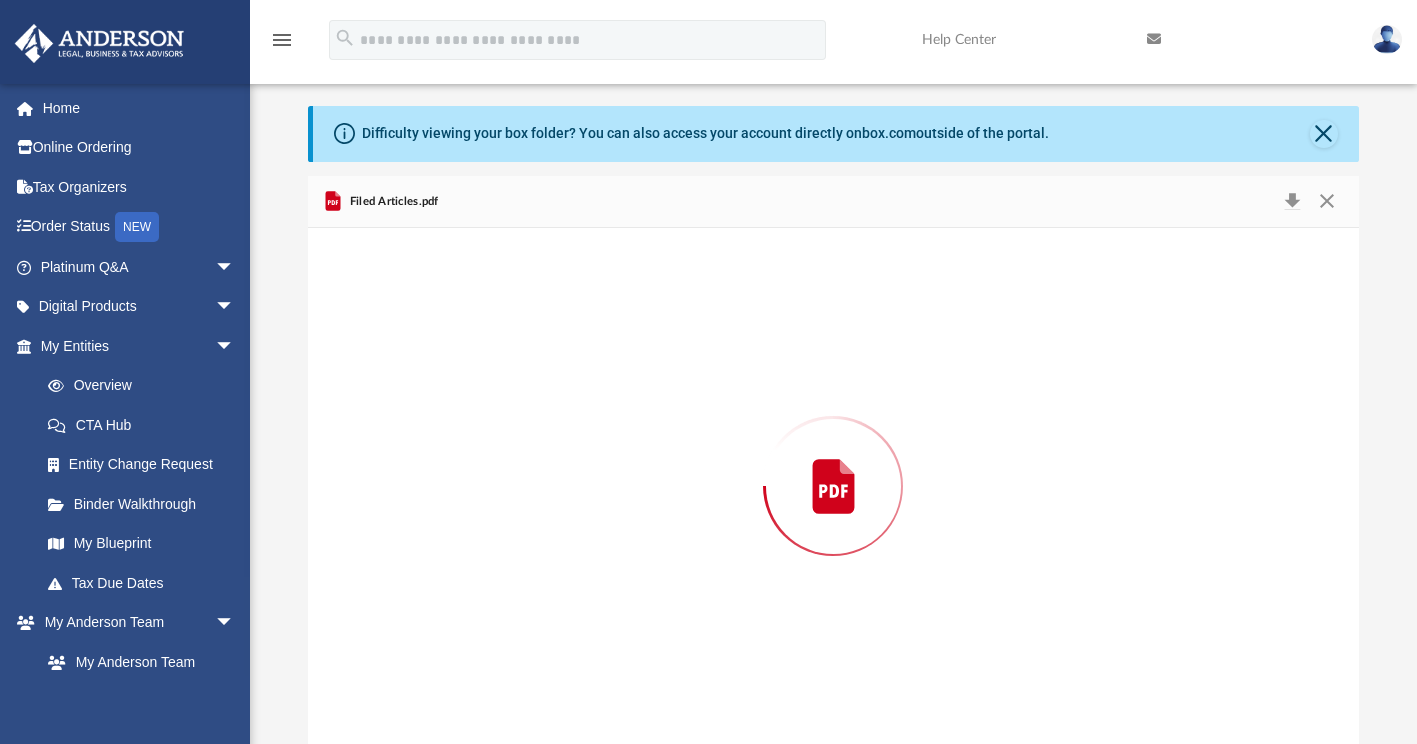 click at bounding box center (833, 486) 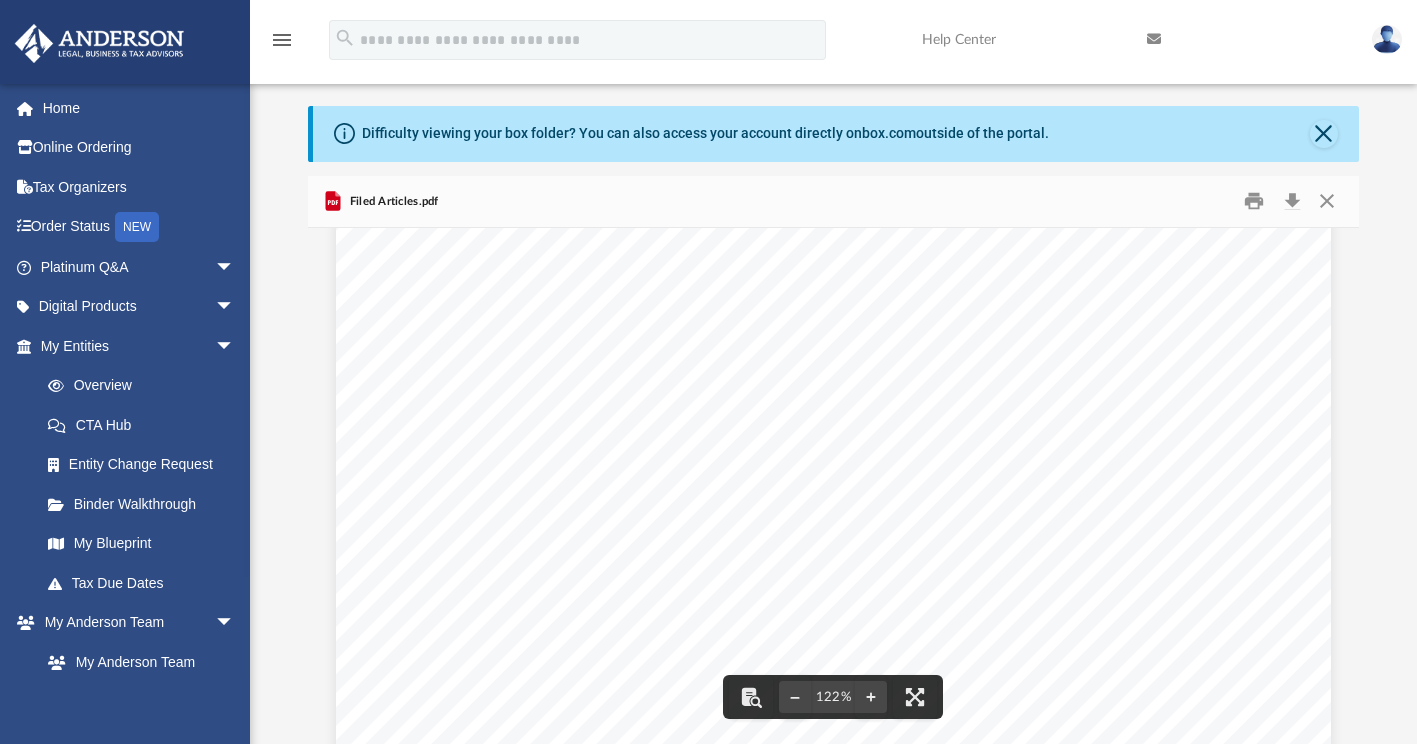 scroll, scrollTop: 0, scrollLeft: 0, axis: both 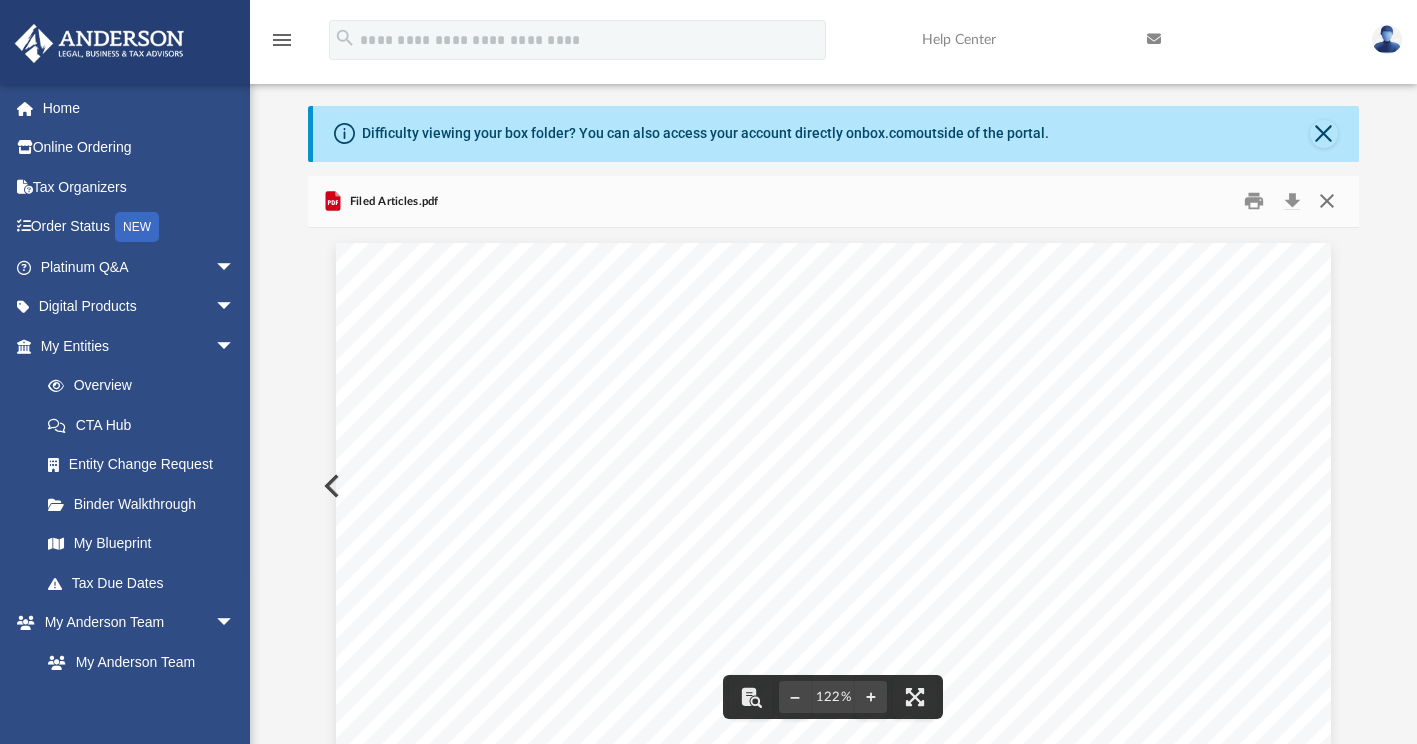 click at bounding box center [1327, 201] 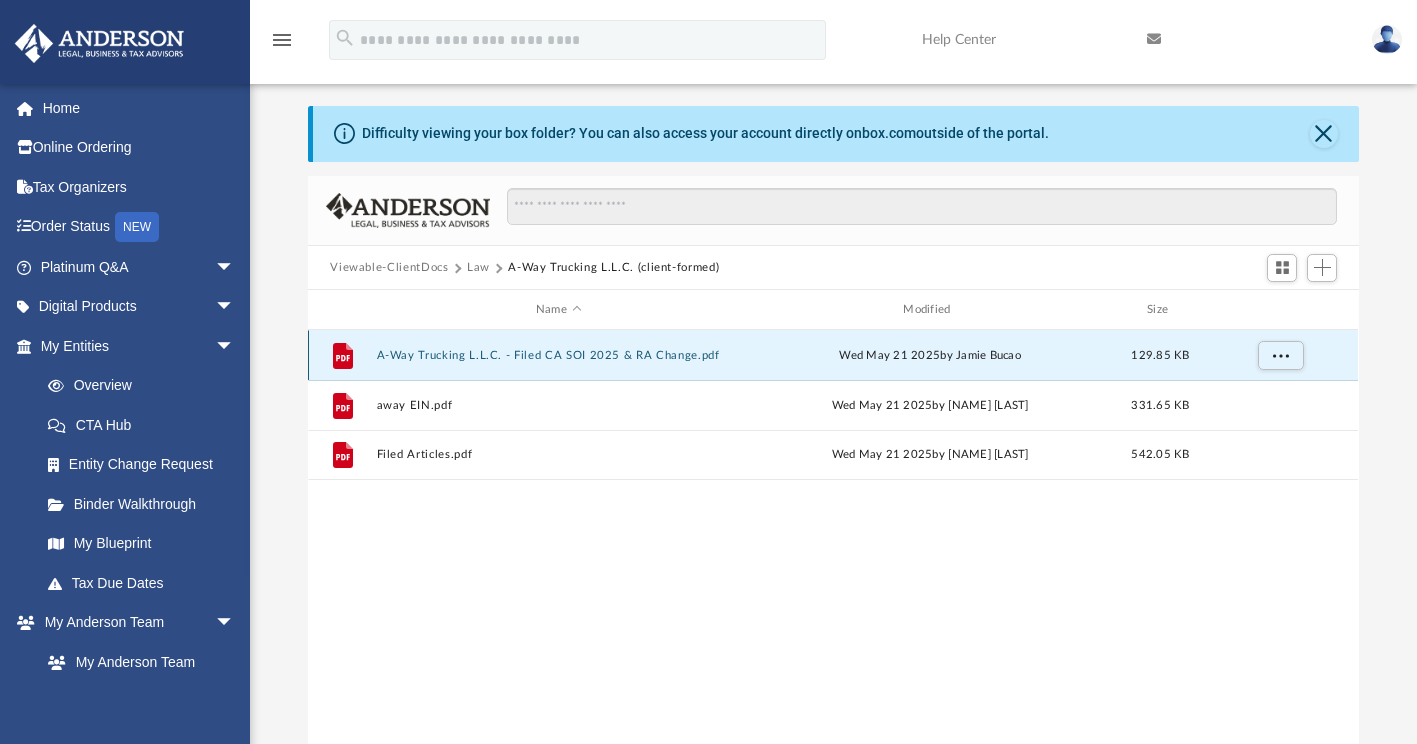 click on "A-Way Trucking L.L.C. - Filed CA SOI 2025 & RA Change.pdf" at bounding box center [558, 355] 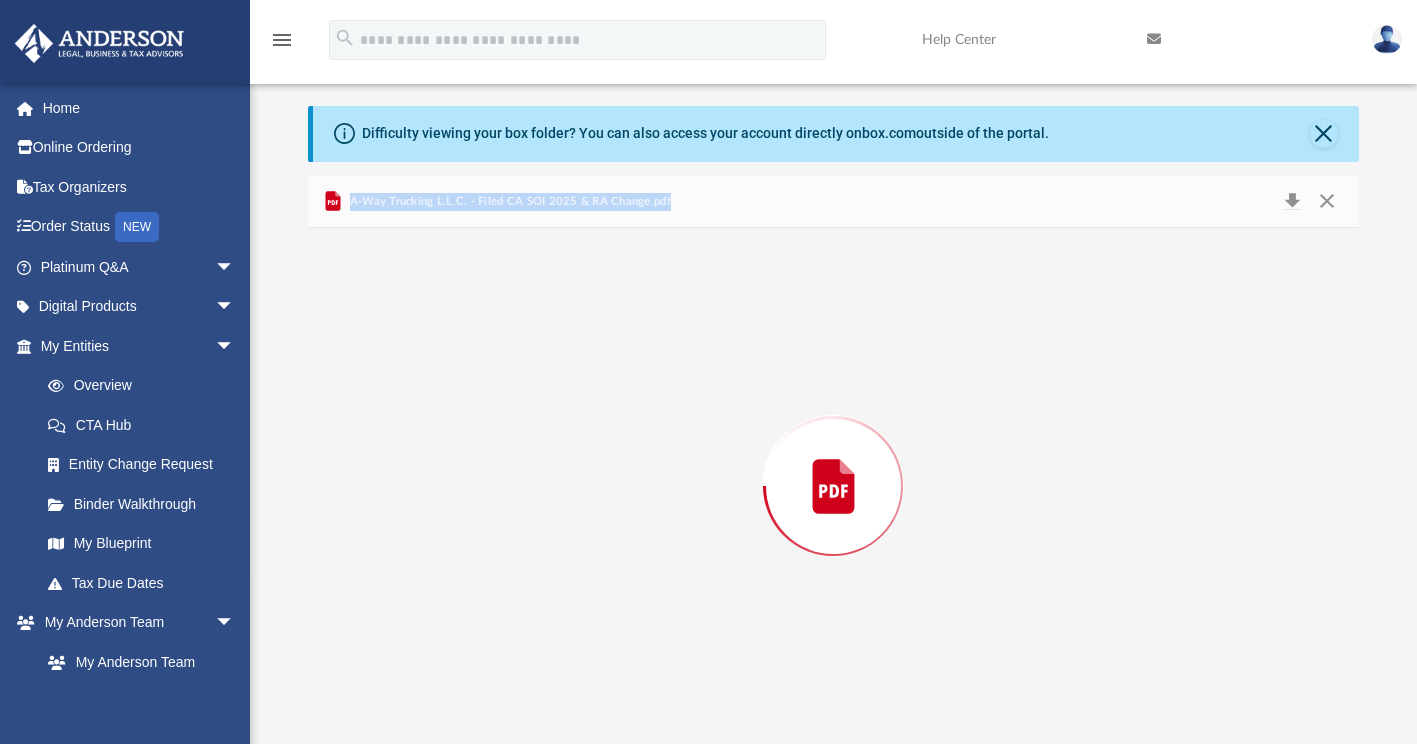 click at bounding box center [833, 486] 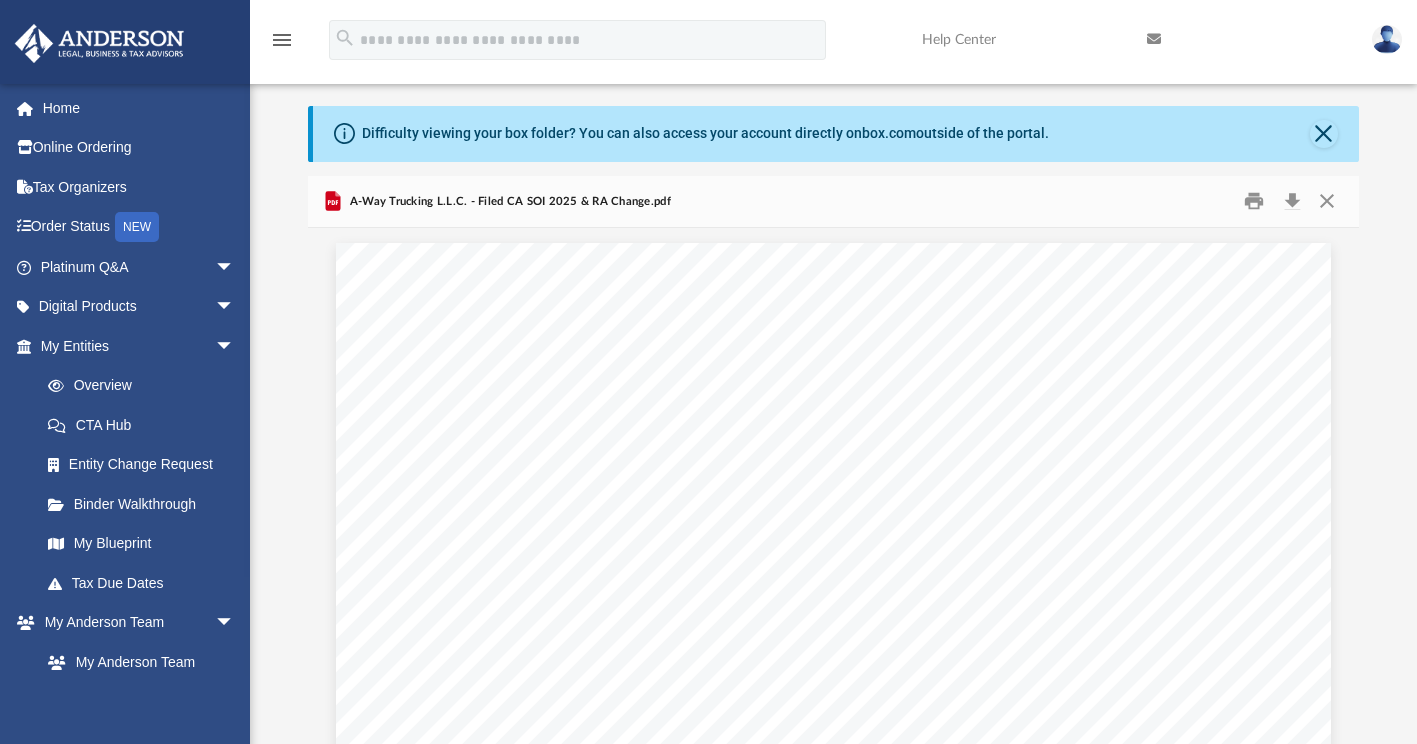 click on "No Client Folder Found - Please contact   your team   for assistance.  Viewable-ClientDocs Law A-Way Trucking L.L.C. (client-formed) Name    Modified    Size    File A-Way Trucking L.L.C. - Filed CA SOI 2025 & RA Change.pdf Wed May 21 2025  by [NAME] [LAST] 129.85 KB File away EIN.pdf Wed May 21 2025  by [NAME] [LAST] 331.65 KB File Filed Articles.pdf Wed May 21 2025  by [NAME] [LAST] 542.05 KB A-Way Trucking L.L.C. - Filed CA SOI 2025 & RA Change.pdf BA20251123858 Entity Details Limited Liability Company Name   A-WAY TRUCKING L.L.C. Entity No.   202107110677 Formed In   [STATE] Street Address of Principal Office of LLC Principal Address   [NUMBER] [STREET] [CITY], [STATE] [POSTAL_CODE] Mailing Address of LLC Mailing Address   [NUMBER] [STREET] [CITY], [STATE] [POSTAL_CODE] Attention Street Address of California Office of LLC Street Address of California Office   None Manager(s) or Member(s)" at bounding box center [833, 425] 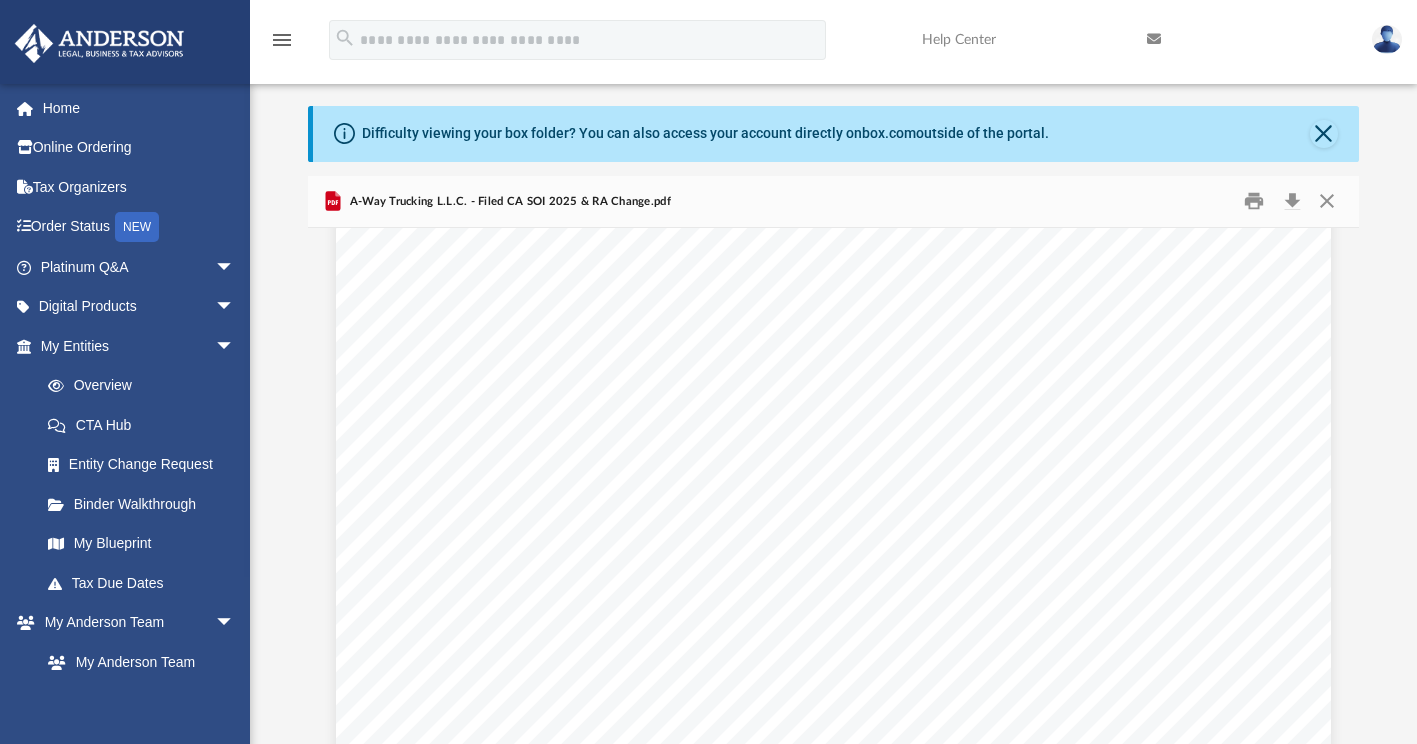 scroll, scrollTop: 200, scrollLeft: 0, axis: vertical 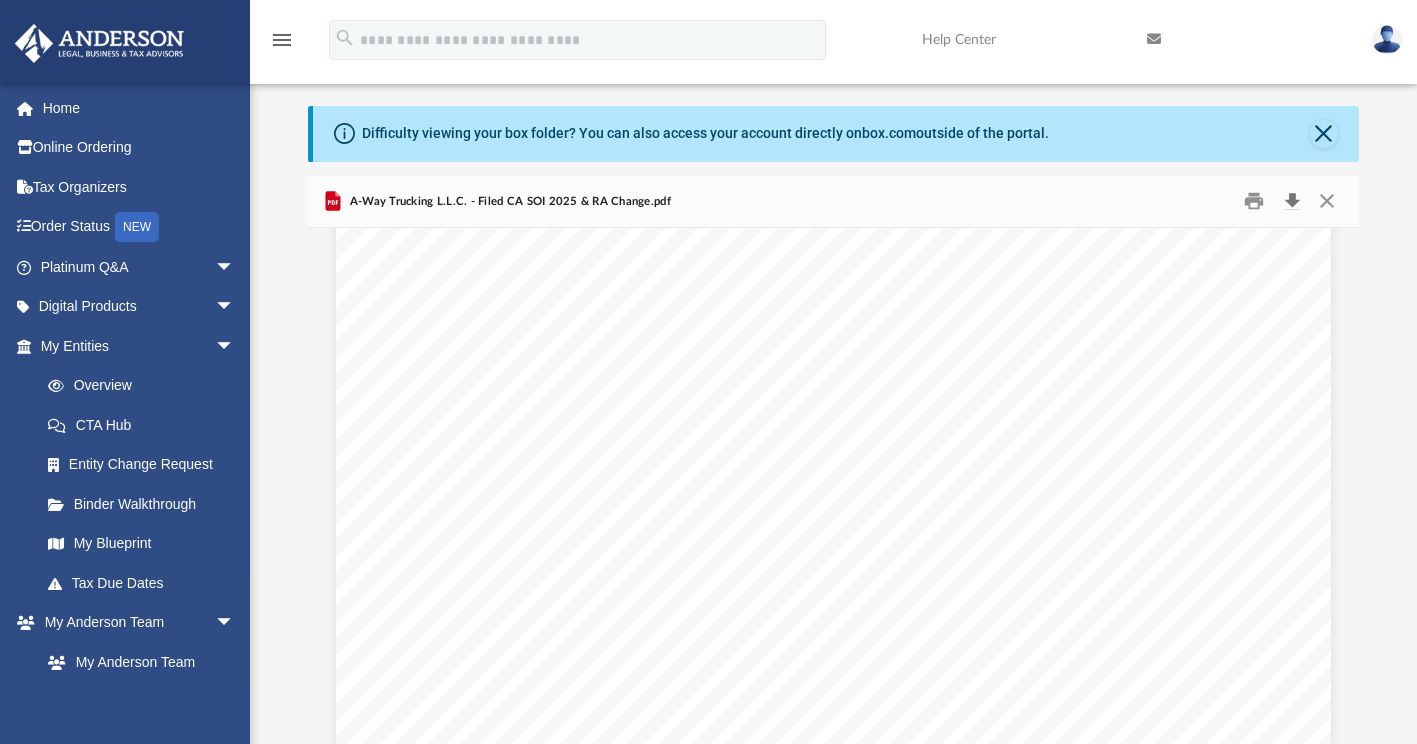click at bounding box center (1292, 201) 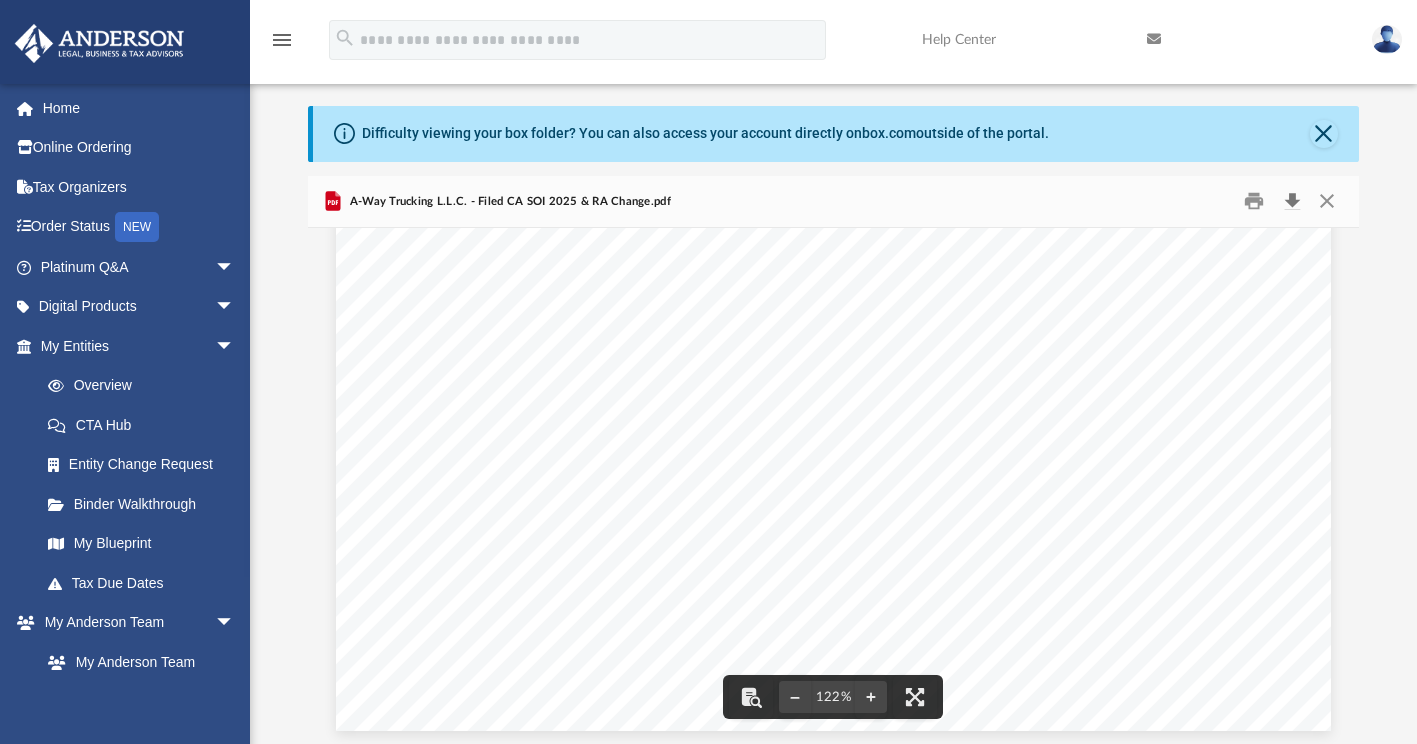 scroll, scrollTop: 801, scrollLeft: 0, axis: vertical 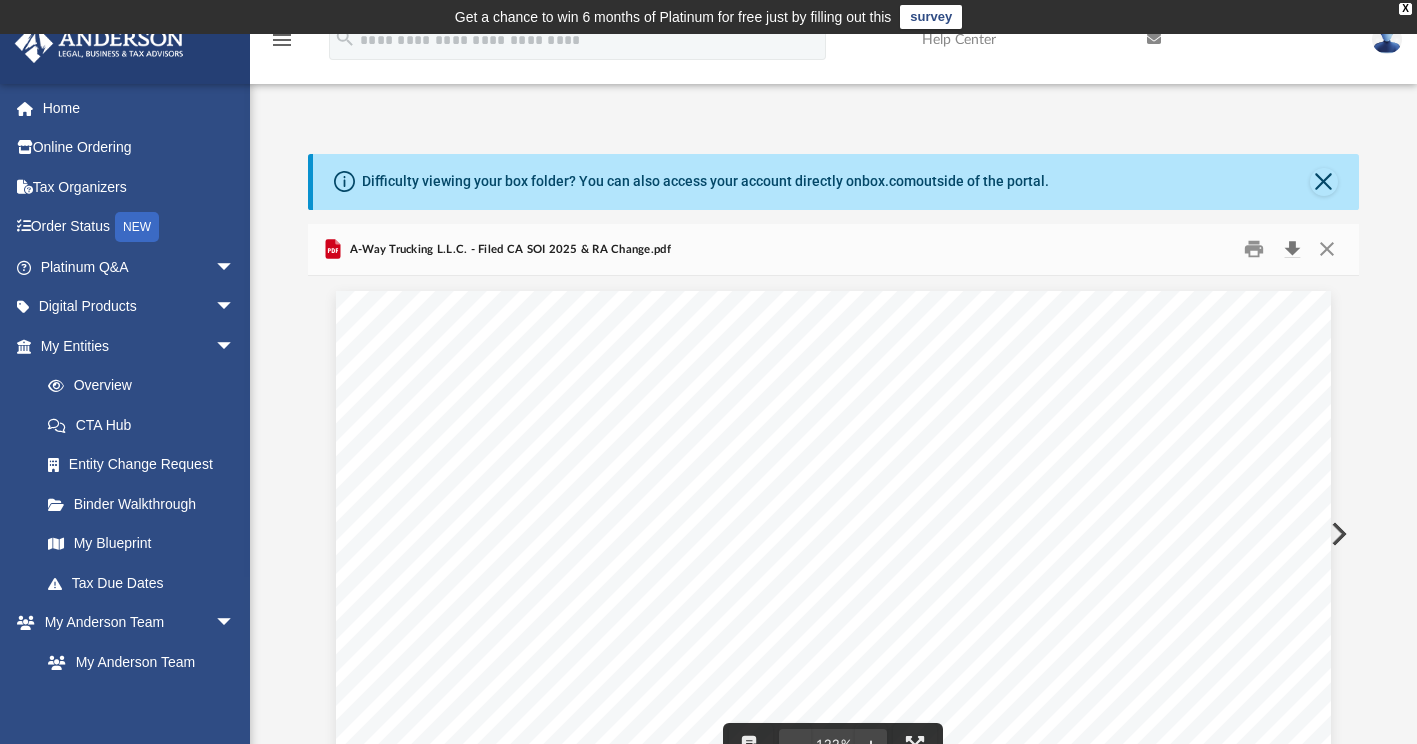click at bounding box center (1292, 249) 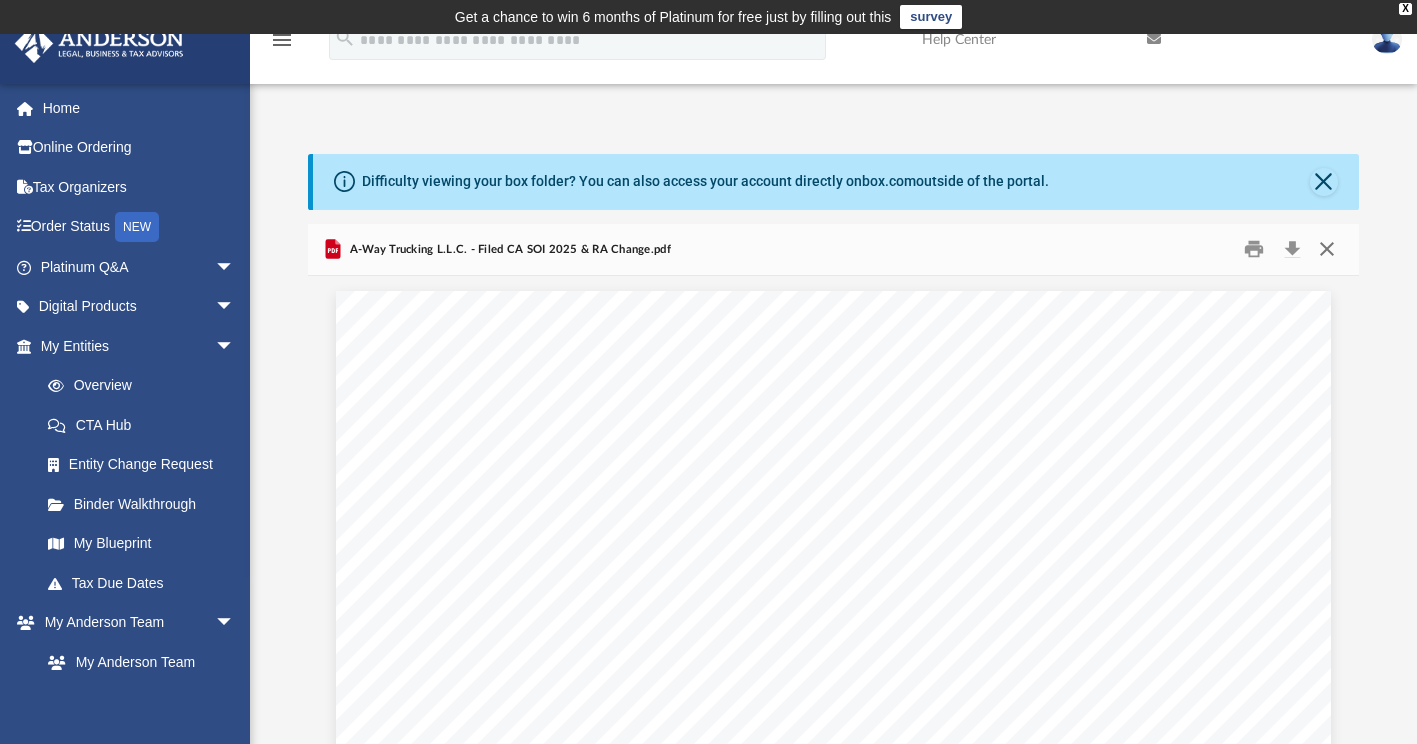 click at bounding box center [1327, 249] 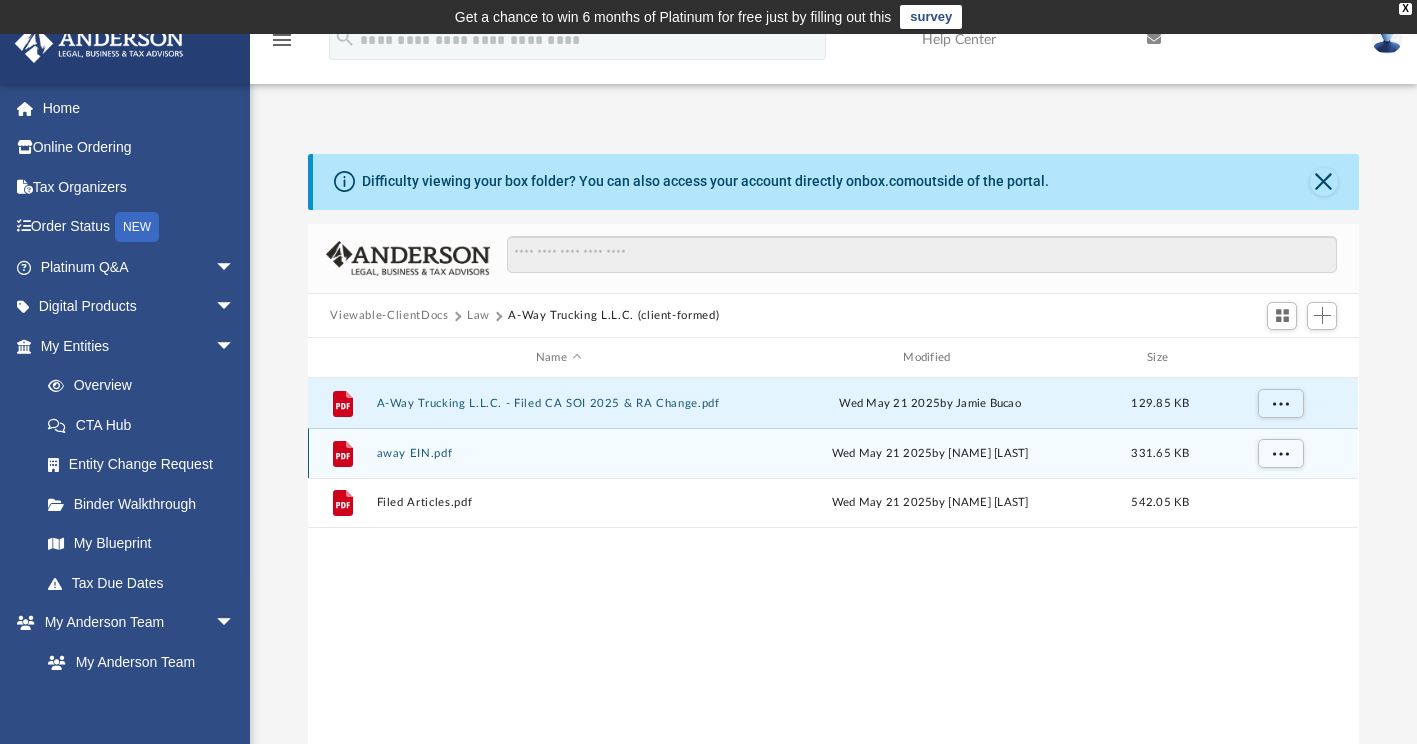 click on "Wed May 21 2025  by [NAME] [LAST]" at bounding box center (930, 454) 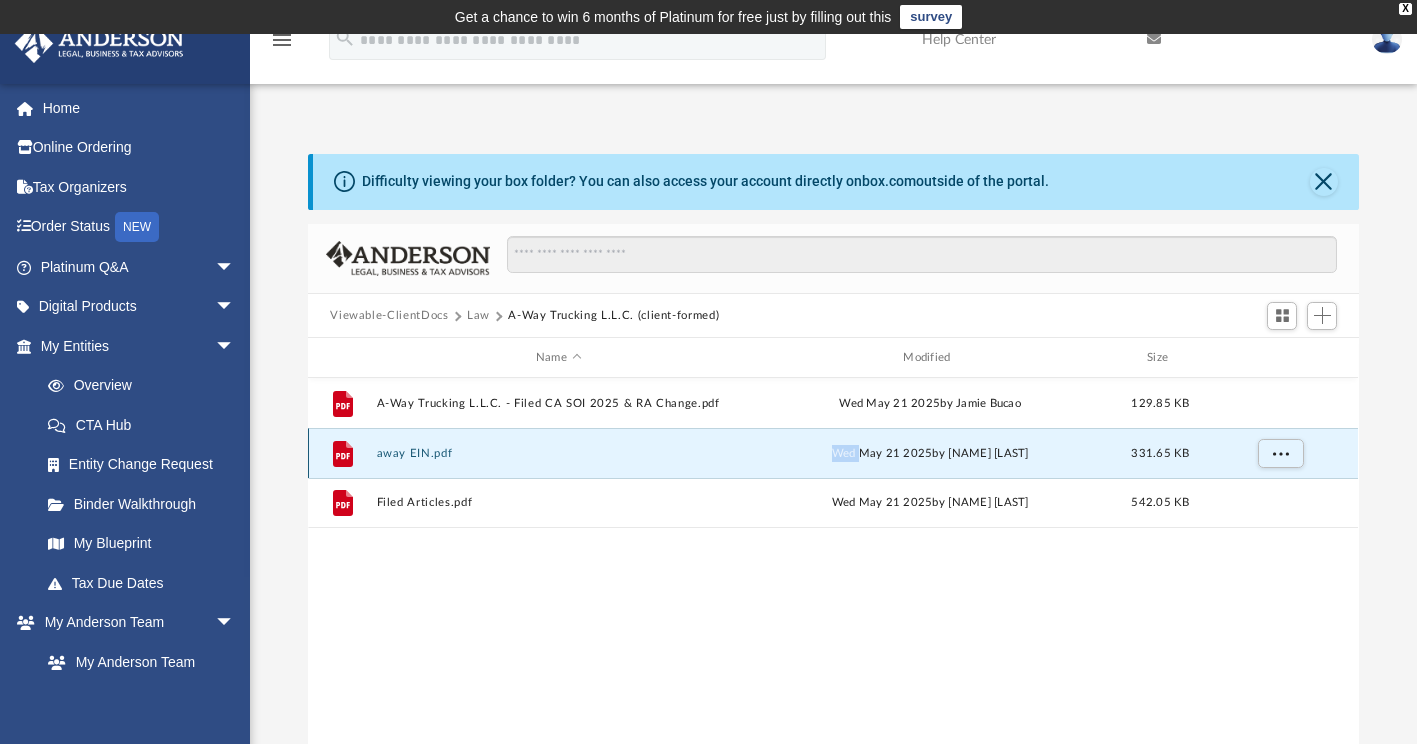 click on "Wed May 21 2025  by [NAME] [LAST]" at bounding box center [930, 454] 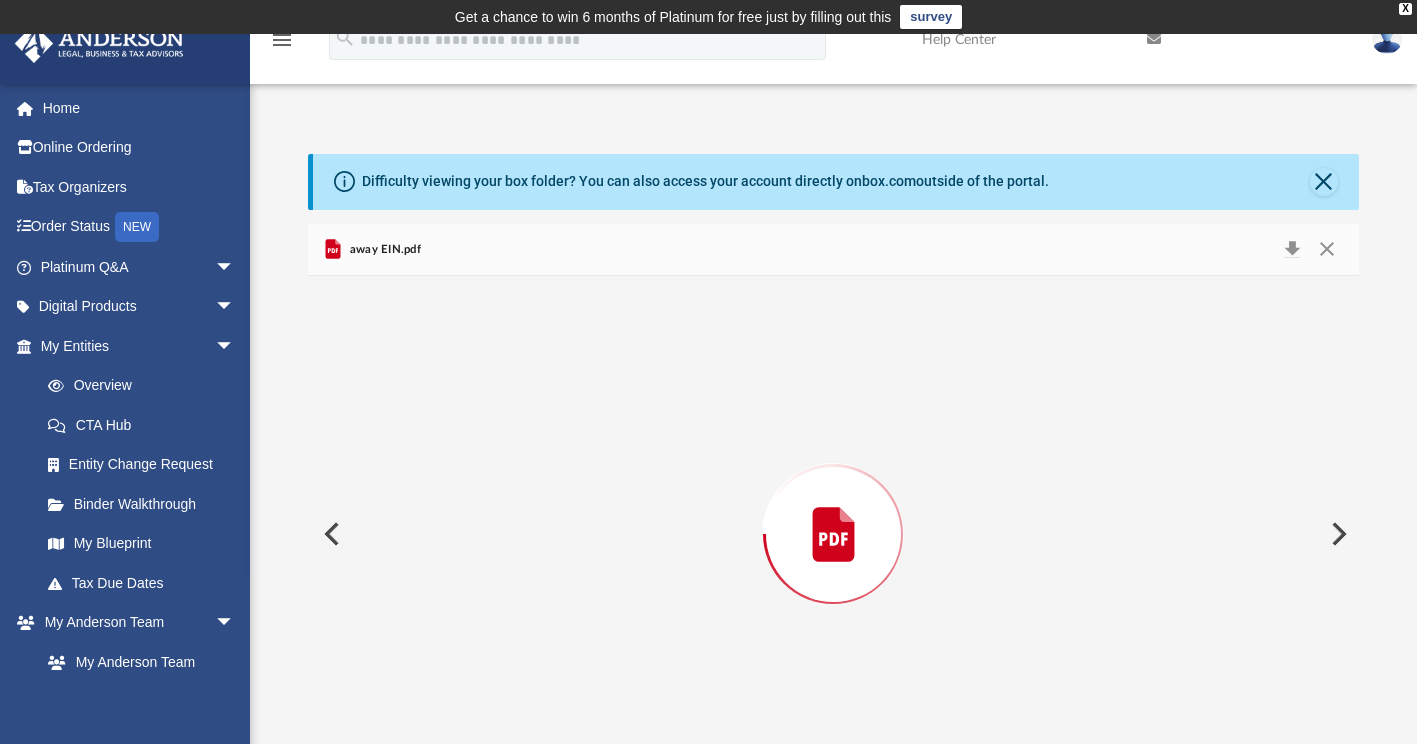 scroll, scrollTop: 48, scrollLeft: 0, axis: vertical 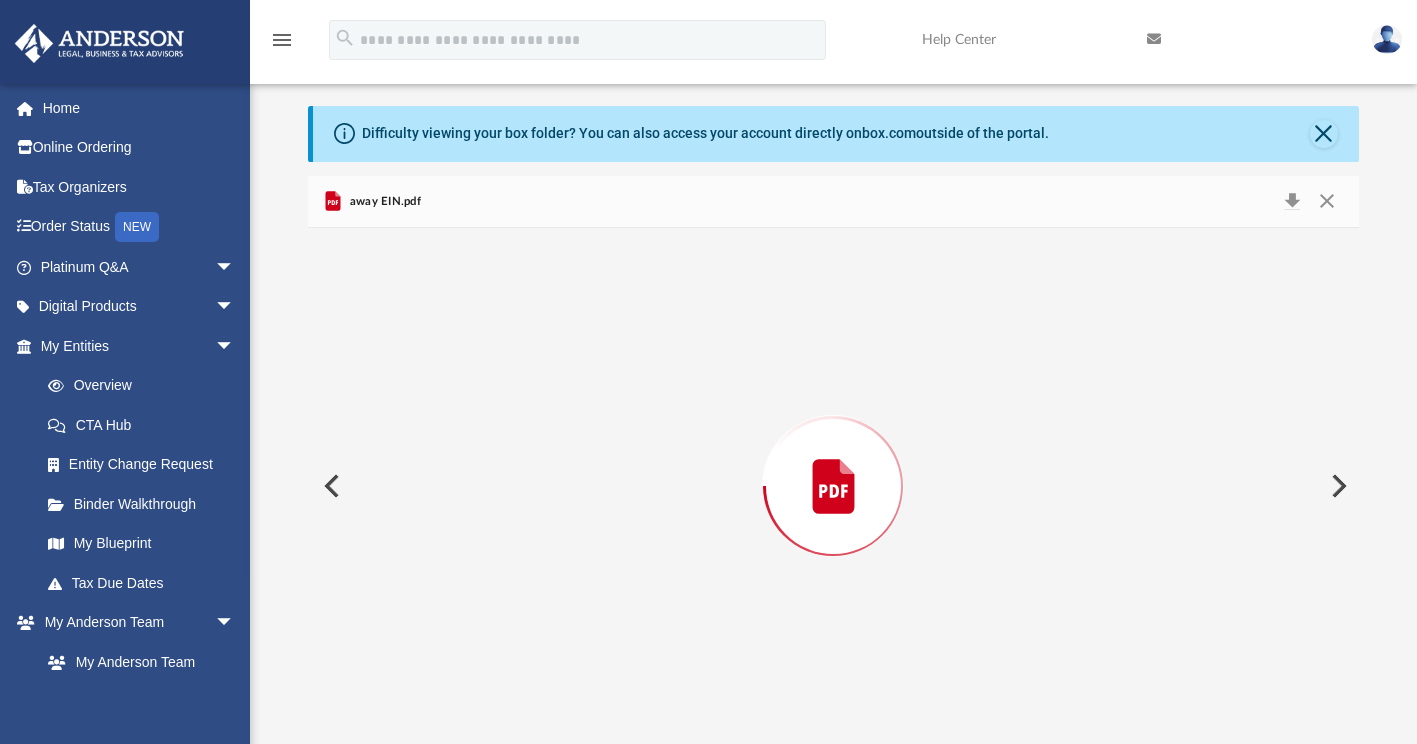 click at bounding box center (833, 486) 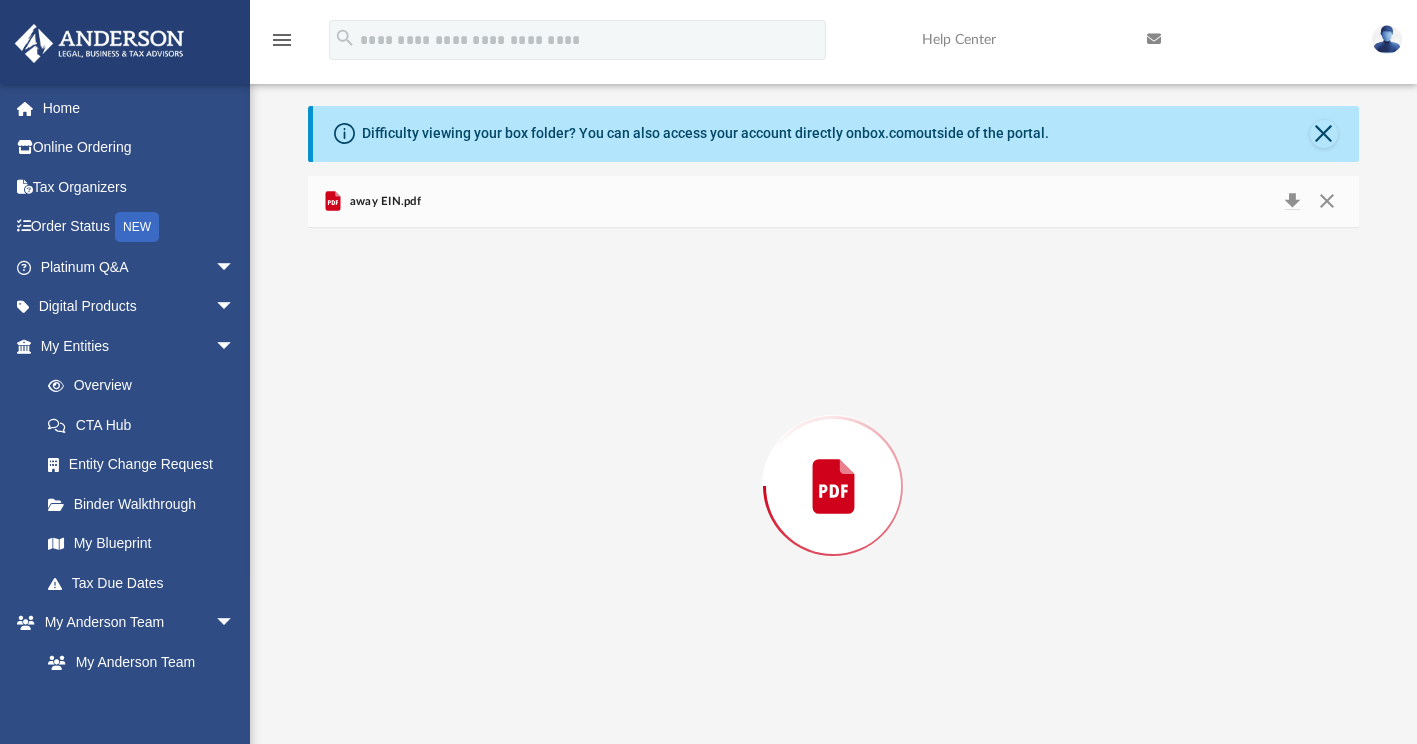 scroll, scrollTop: 1385, scrollLeft: 0, axis: vertical 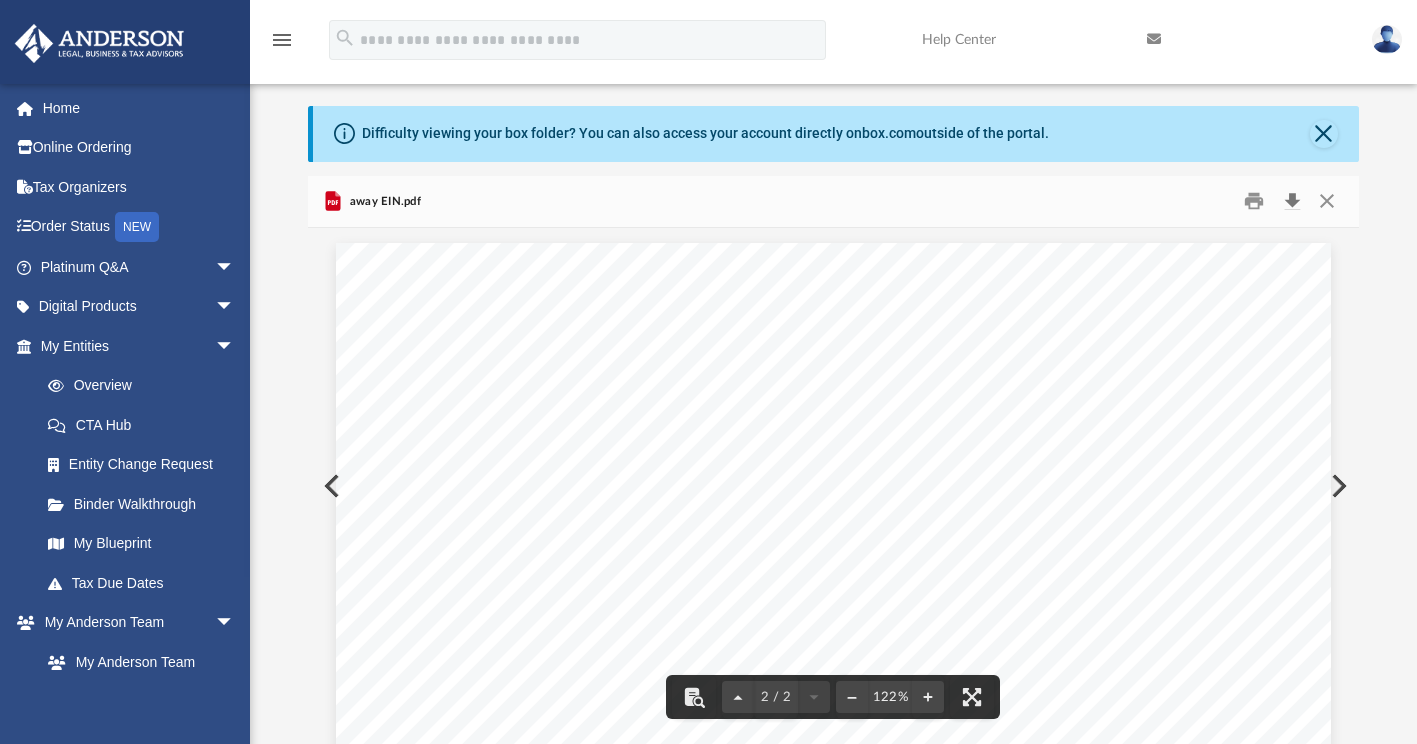 click at bounding box center (1292, 201) 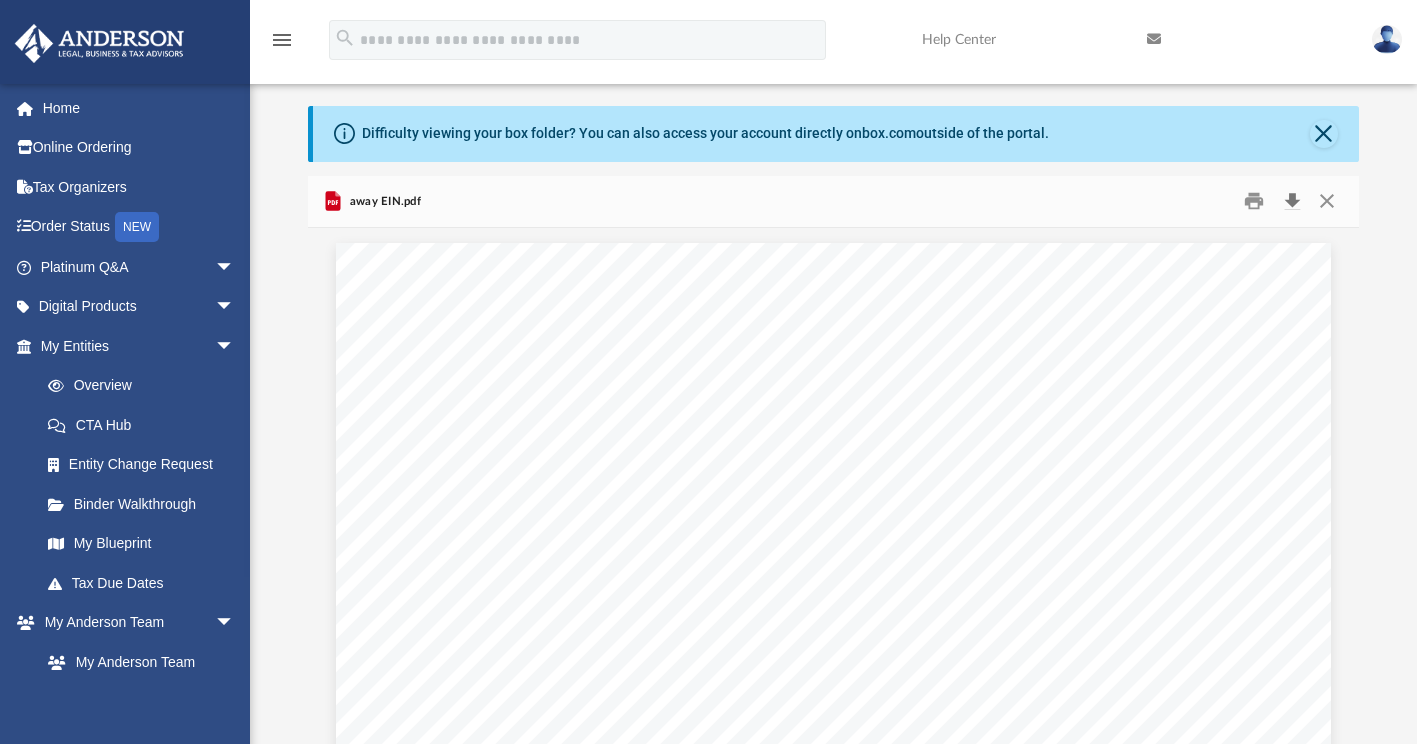 click at bounding box center [1292, 201] 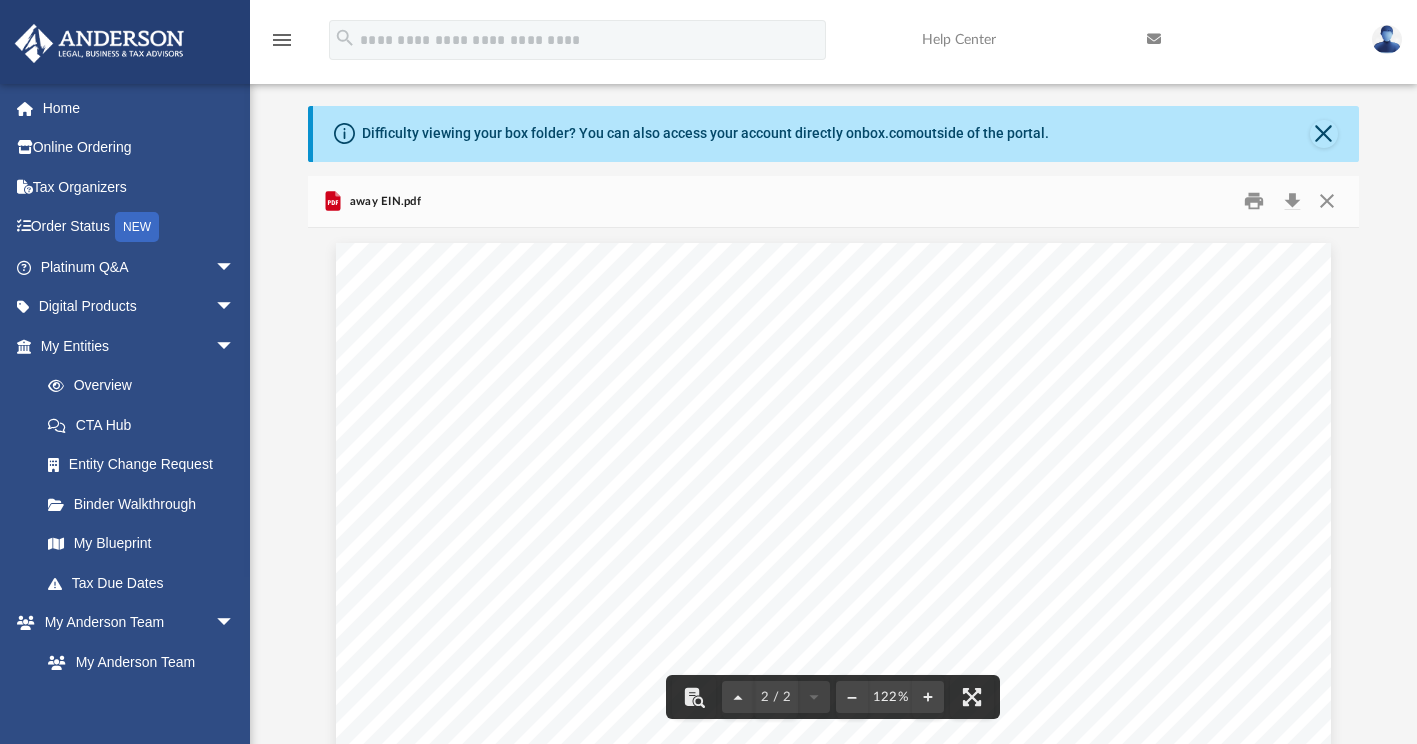 click at bounding box center (833, 910) 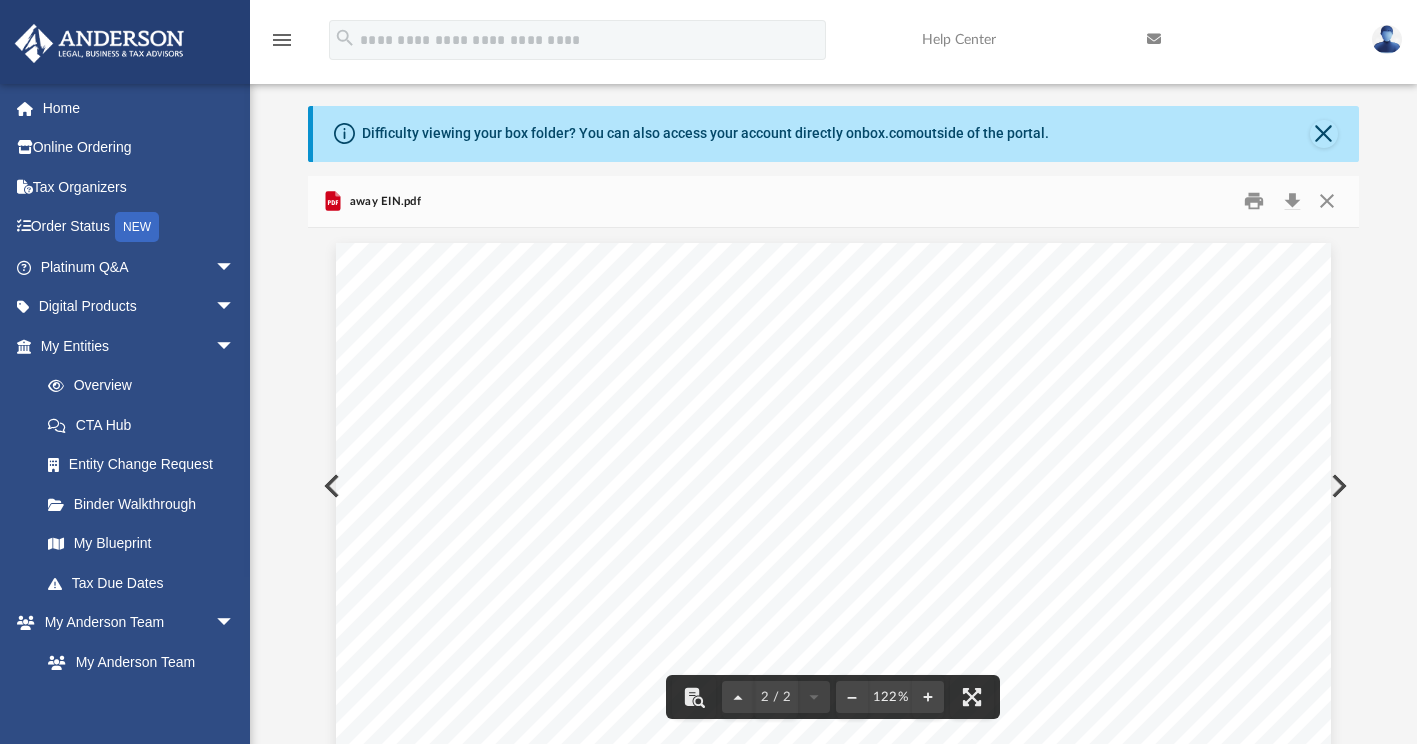 scroll, scrollTop: 1385, scrollLeft: 0, axis: vertical 